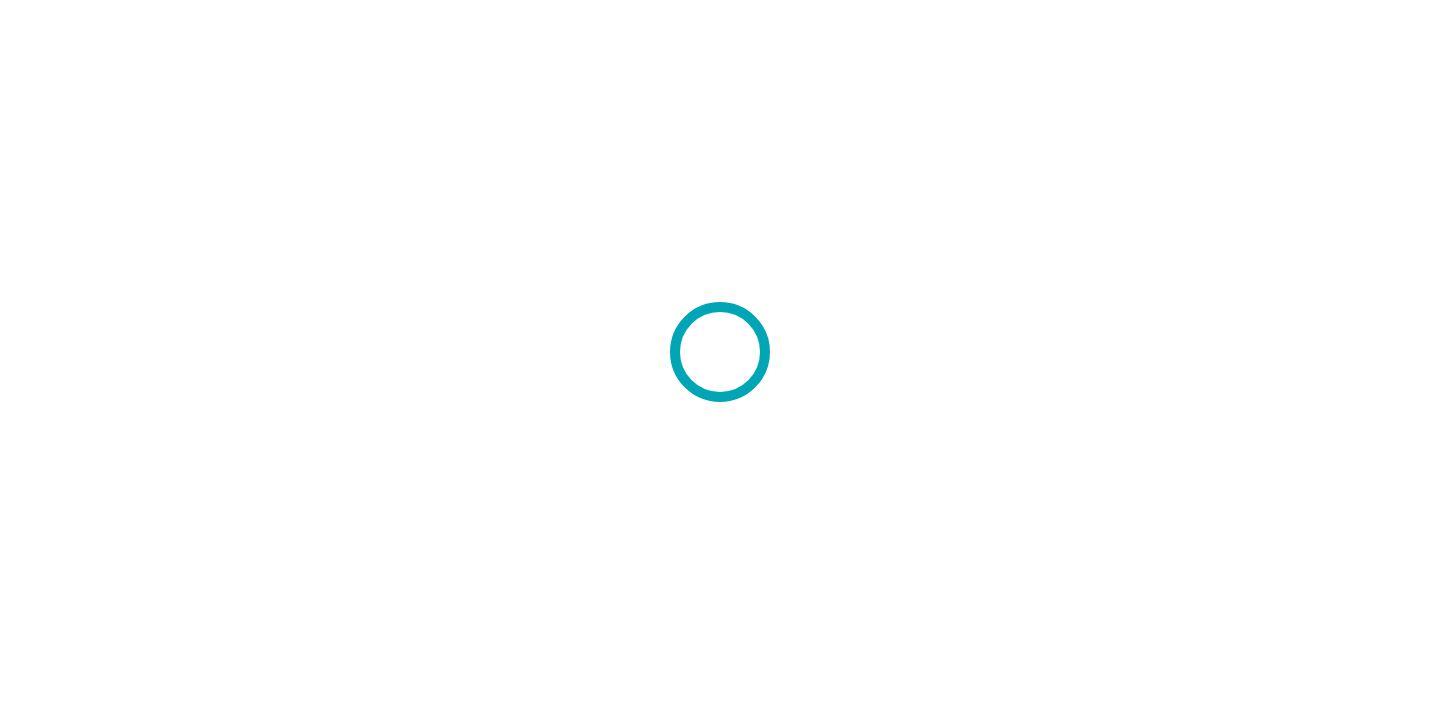 scroll, scrollTop: 0, scrollLeft: 0, axis: both 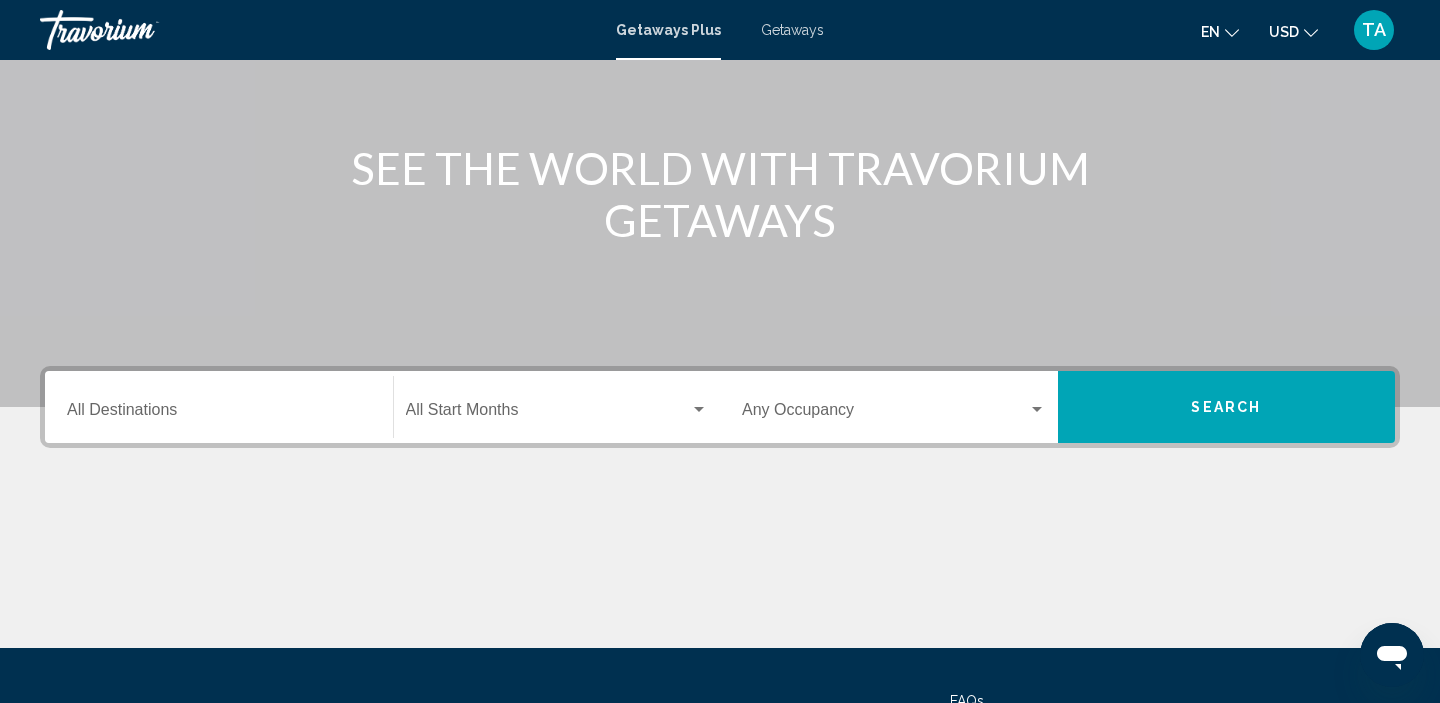 click on "Destination All Destinations" at bounding box center (219, 414) 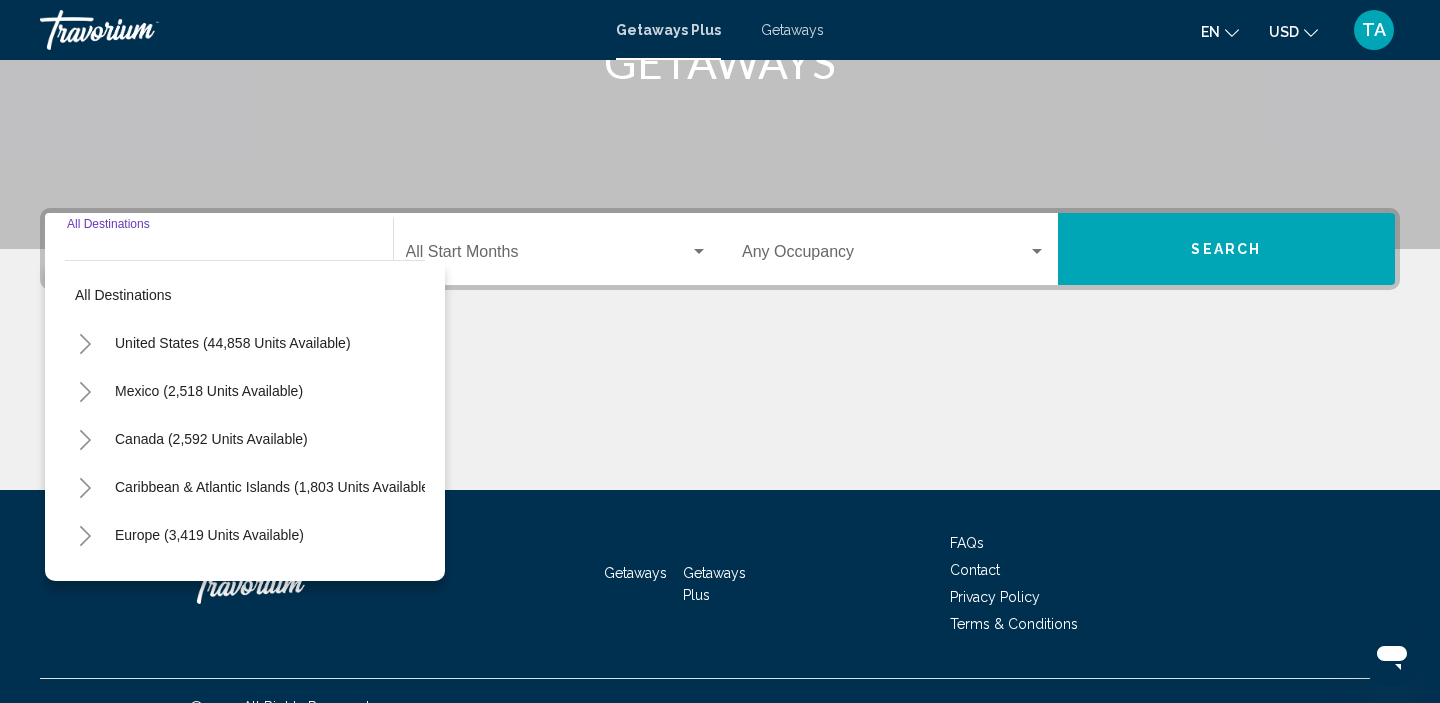 scroll, scrollTop: 383, scrollLeft: 0, axis: vertical 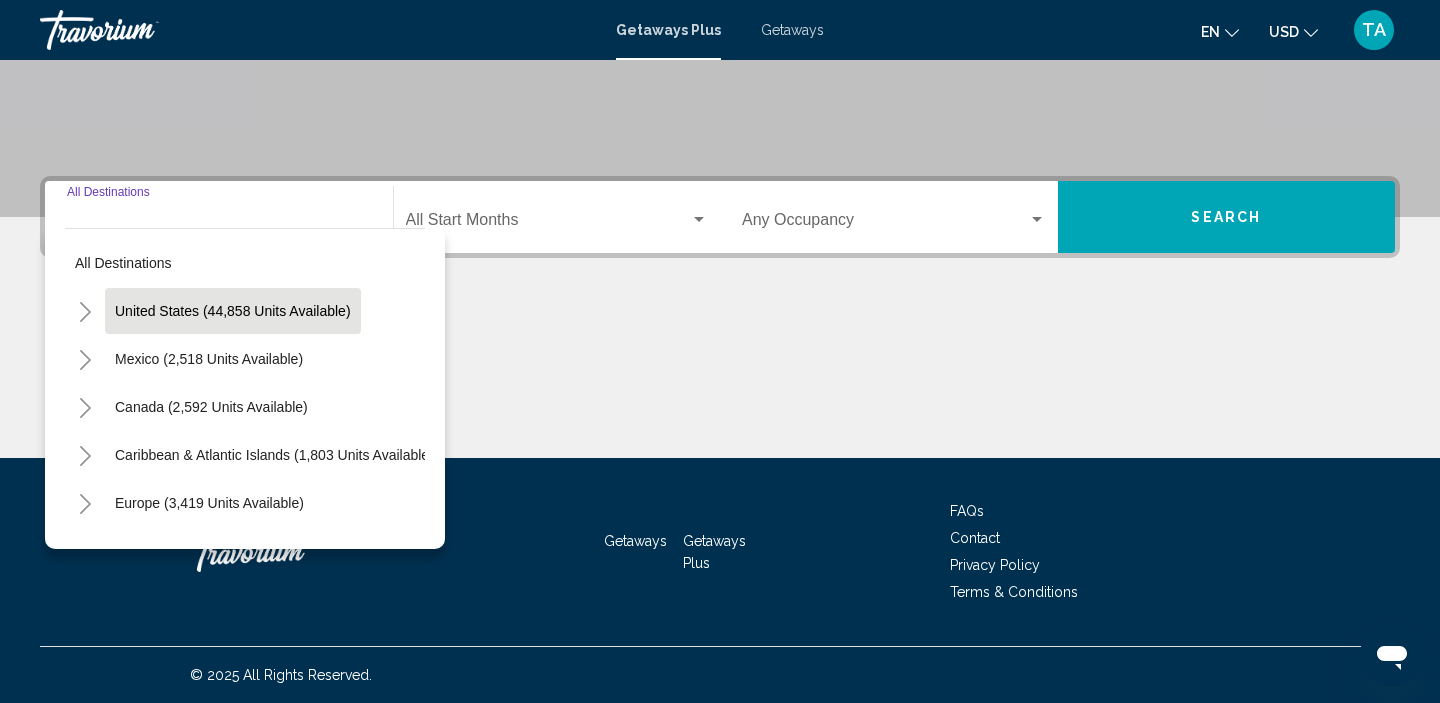 click on "United States (44,858 units available)" at bounding box center [209, 359] 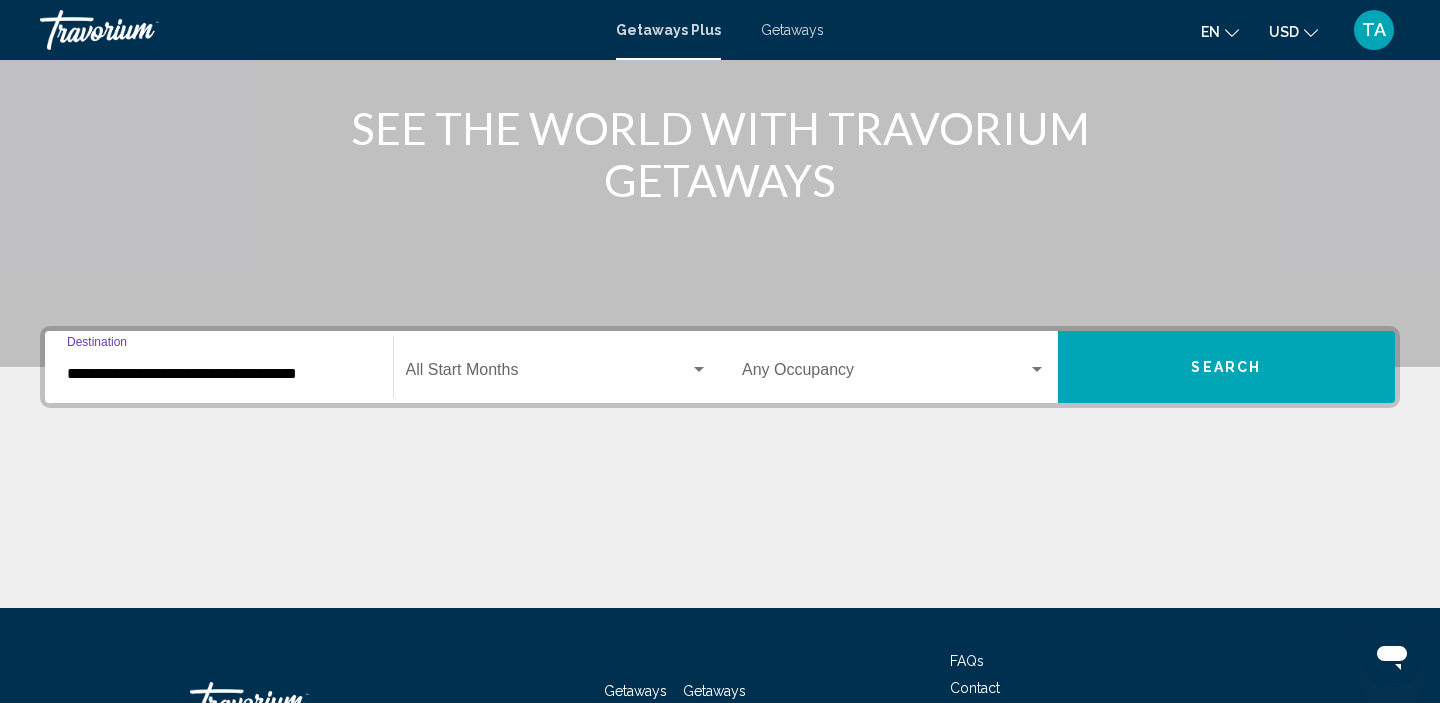 scroll, scrollTop: 186, scrollLeft: 0, axis: vertical 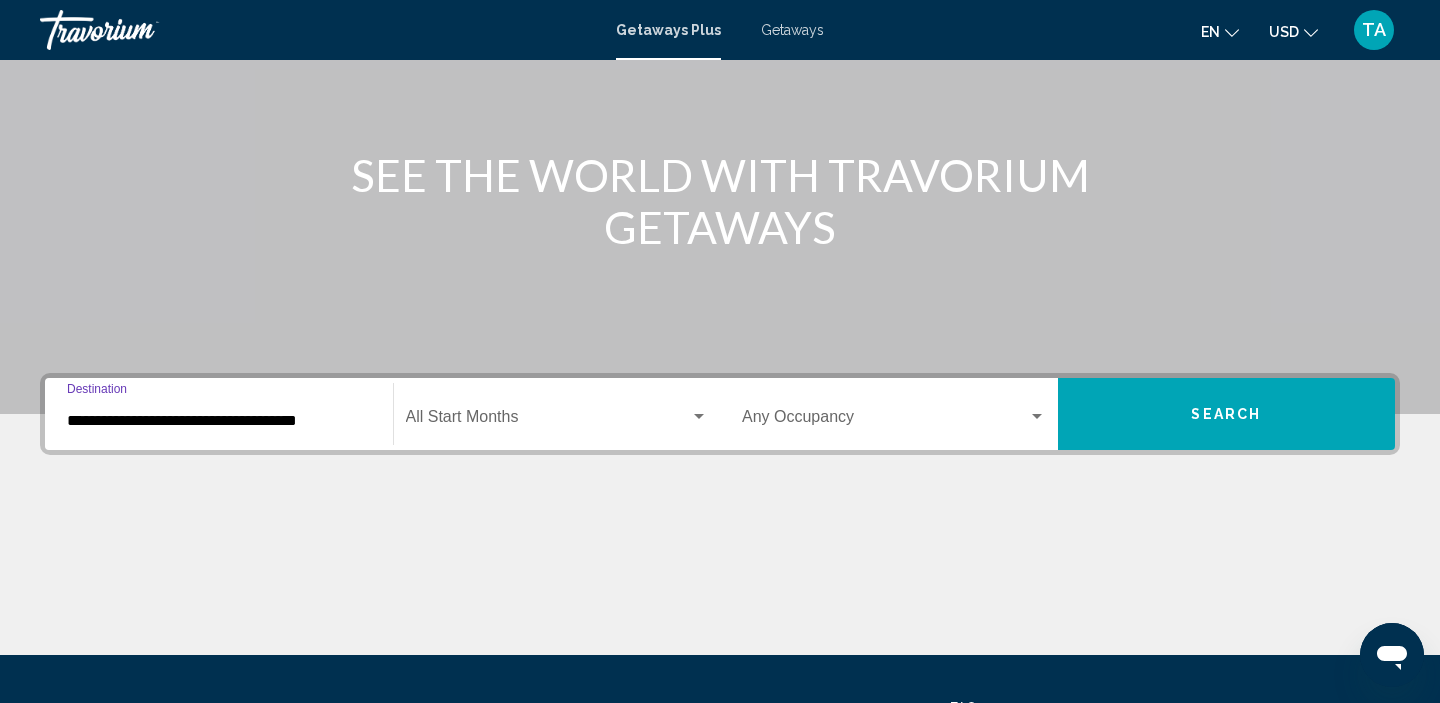 click on "**********" at bounding box center (219, 421) 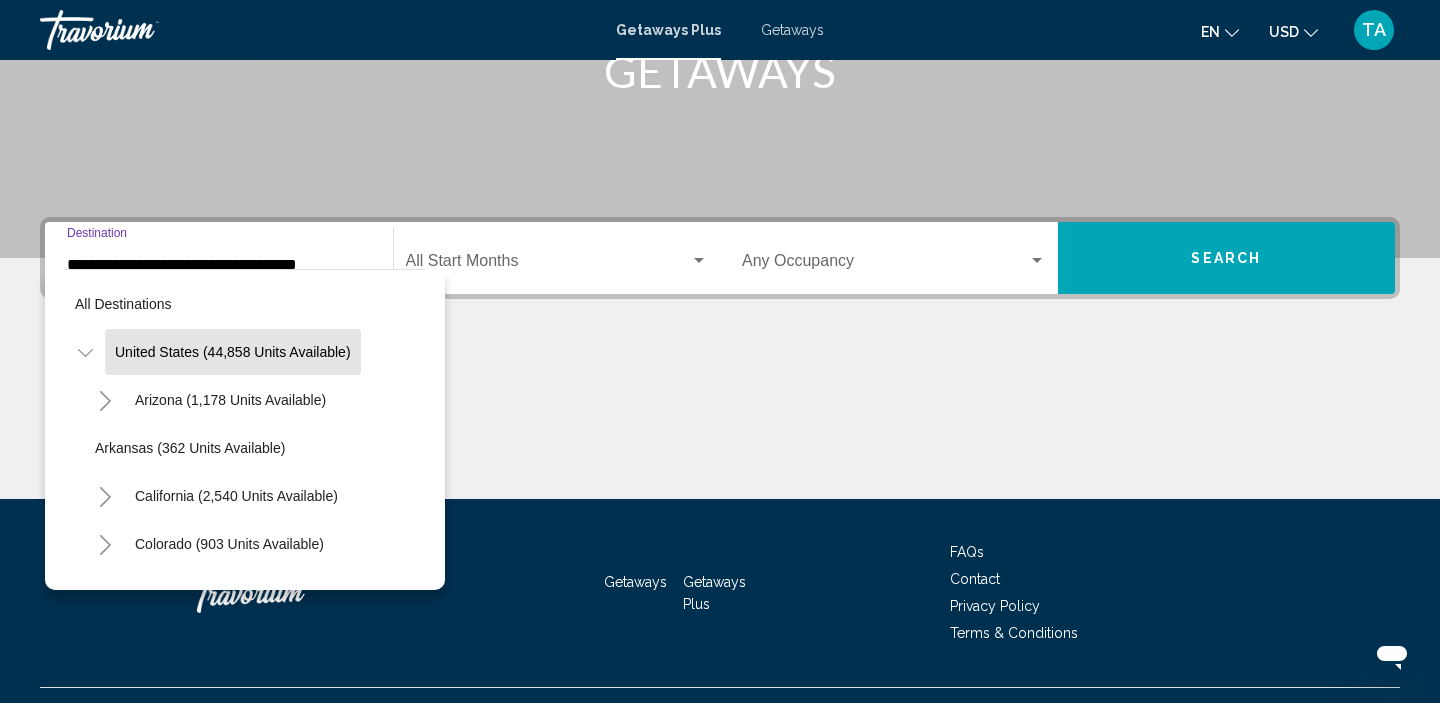 click on "**********" at bounding box center (219, 265) 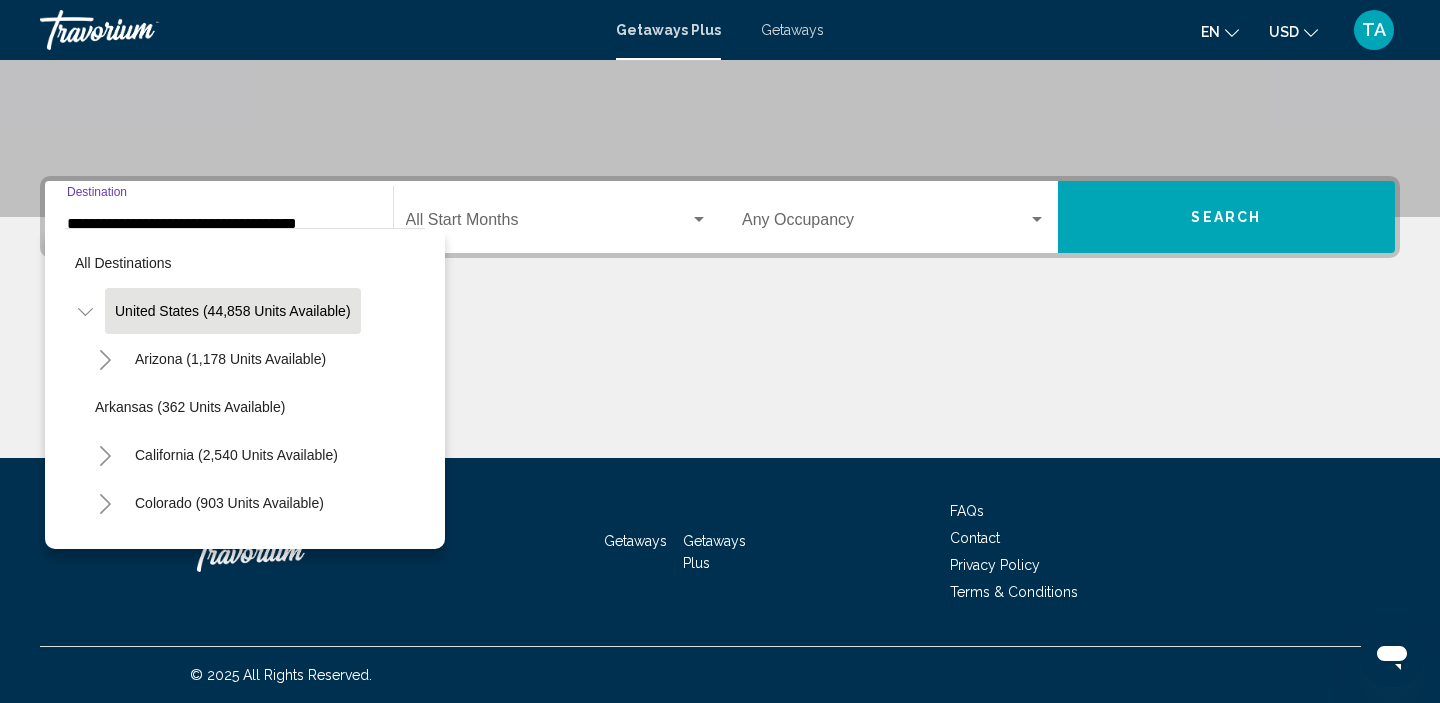 click on "**********" at bounding box center [219, 224] 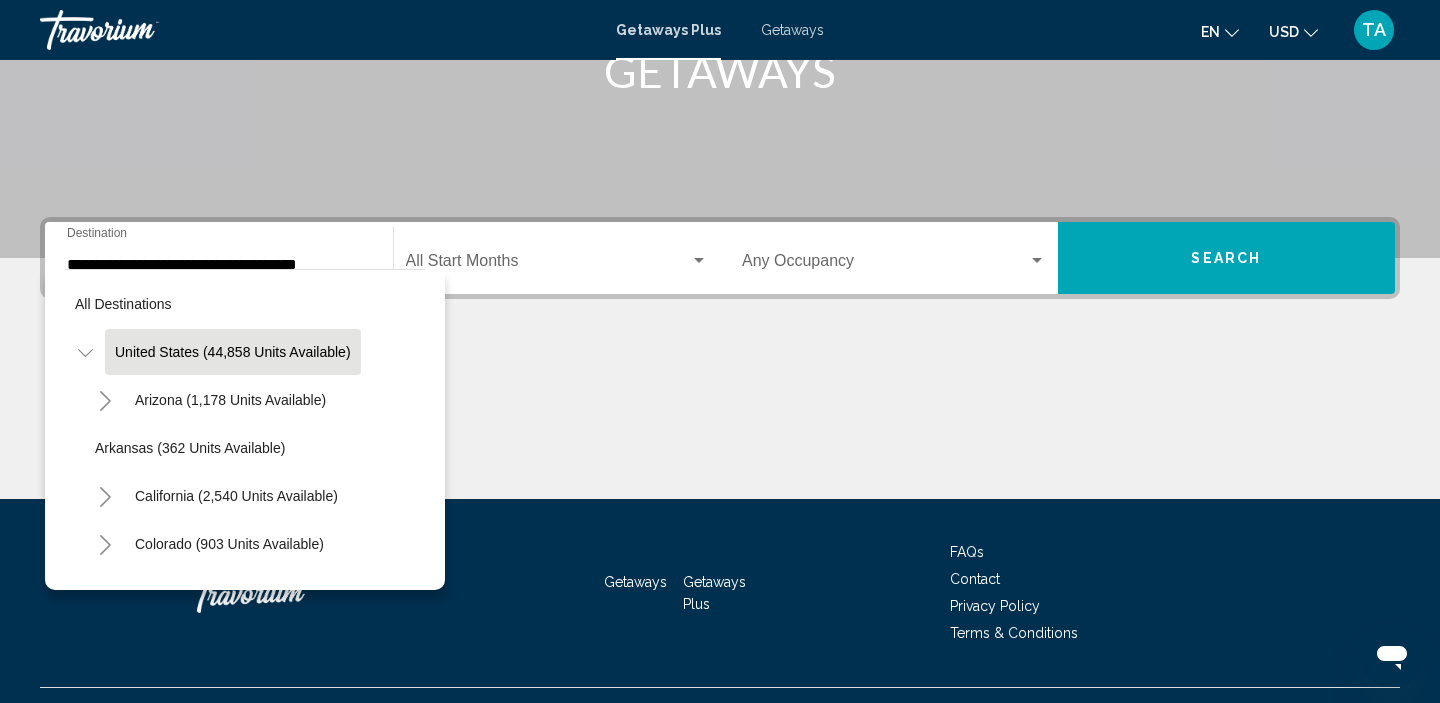 click on "**********" at bounding box center [219, 258] 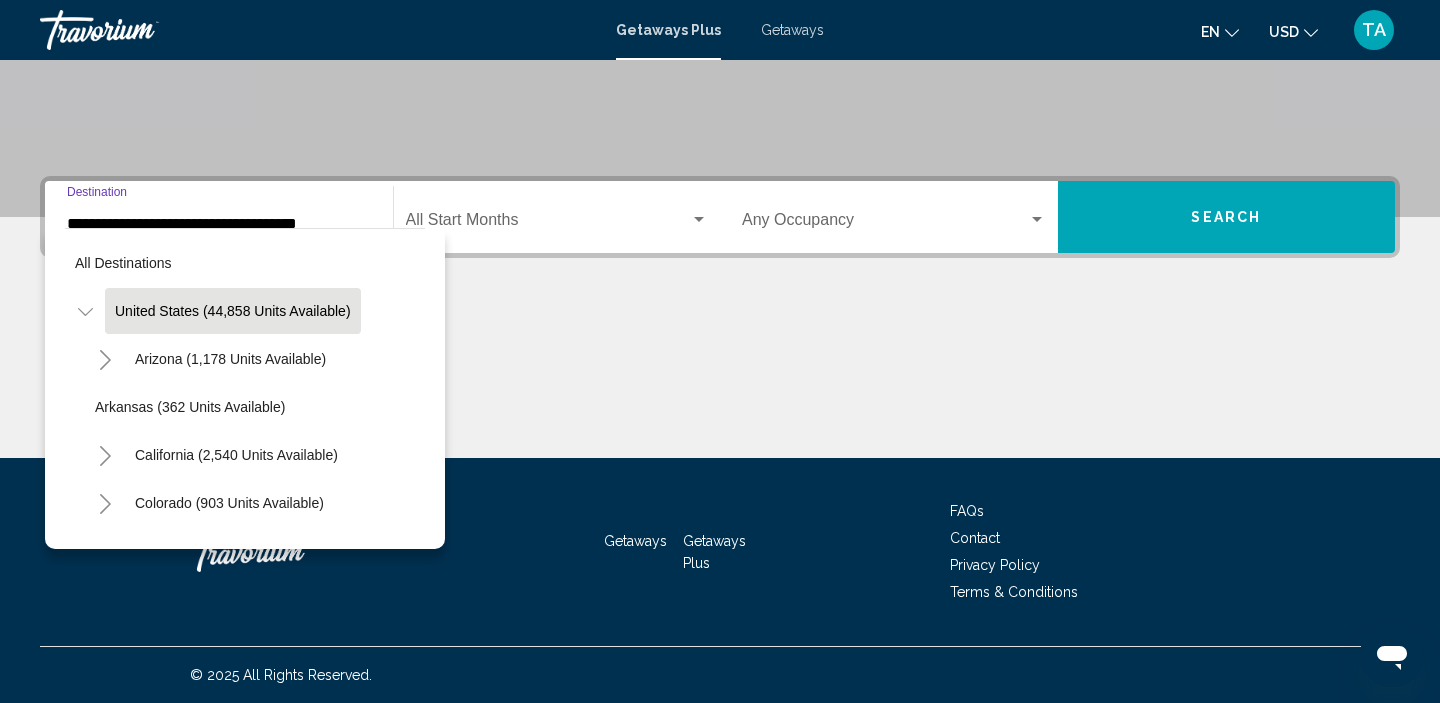 click on "**********" at bounding box center (219, 224) 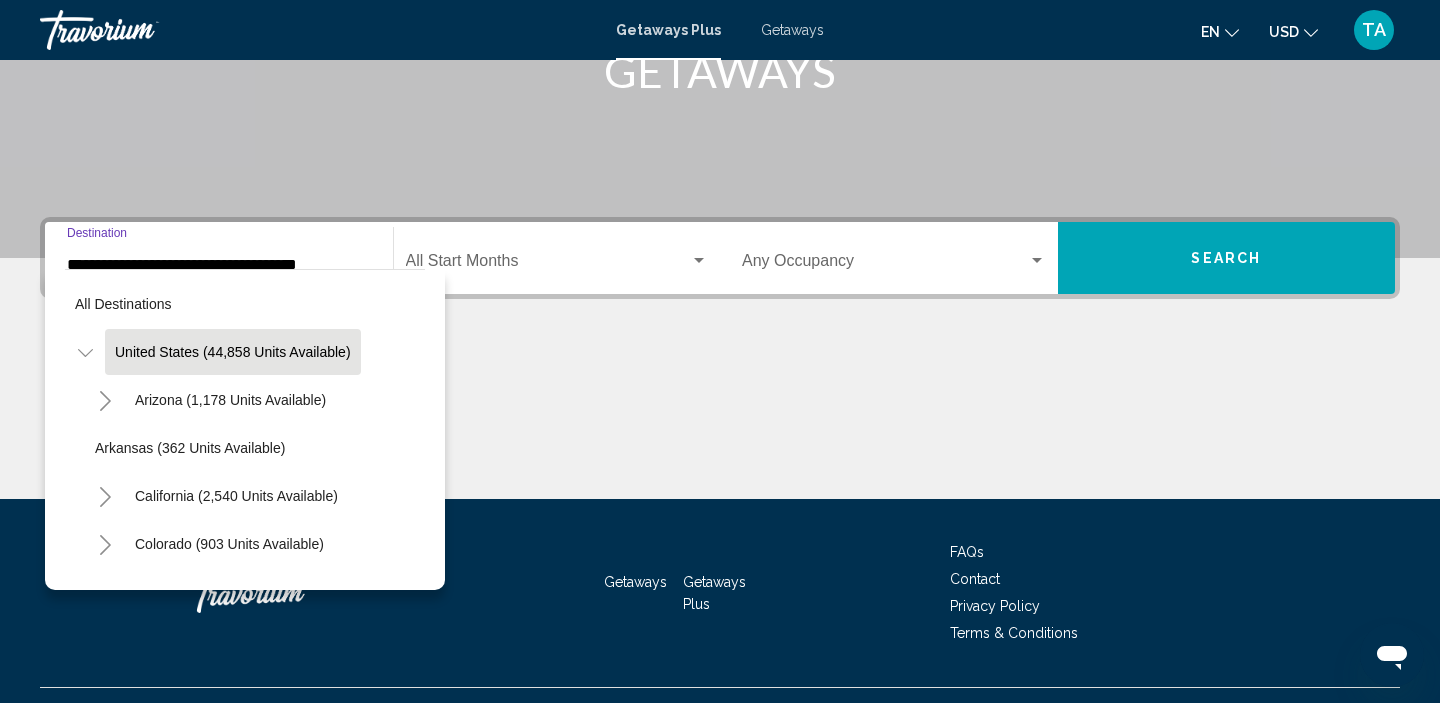 drag, startPoint x: 67, startPoint y: 260, endPoint x: 346, endPoint y: 266, distance: 279.0645 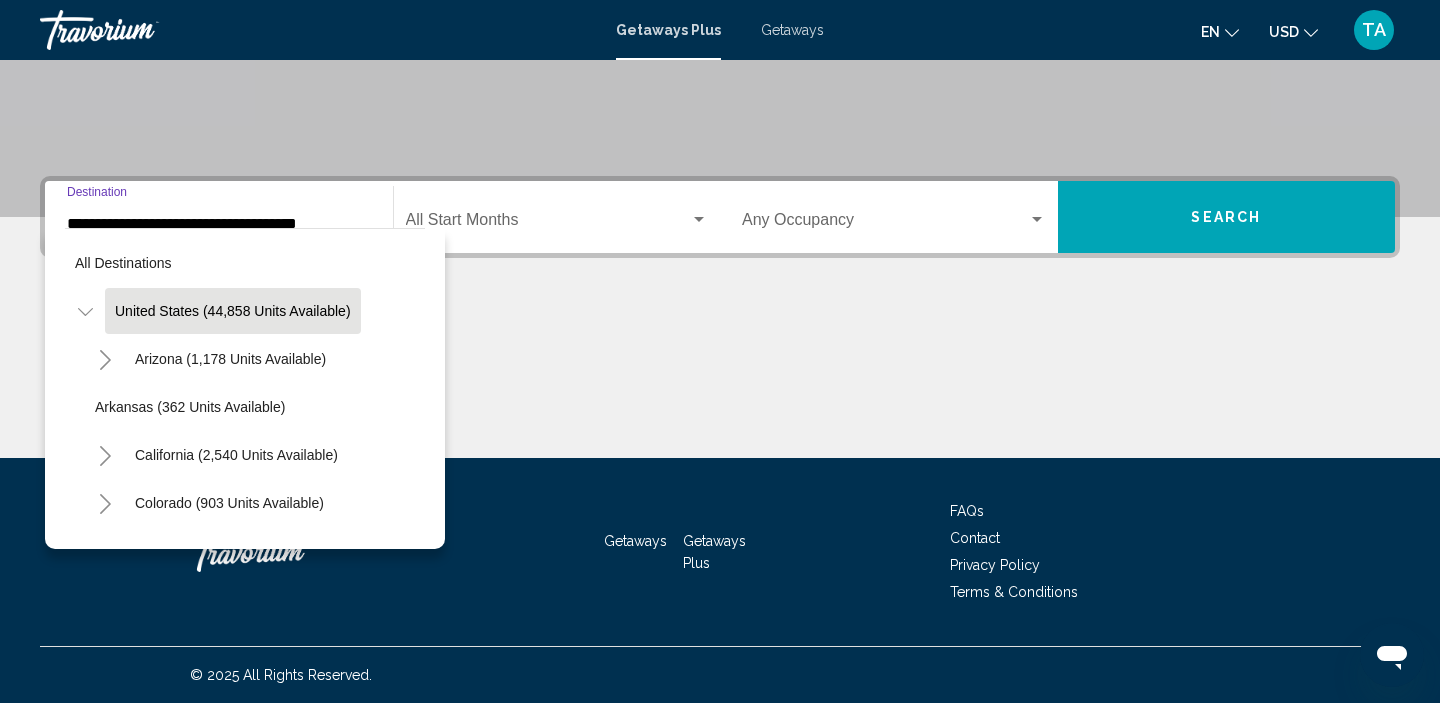 click on "**********" at bounding box center (219, 224) 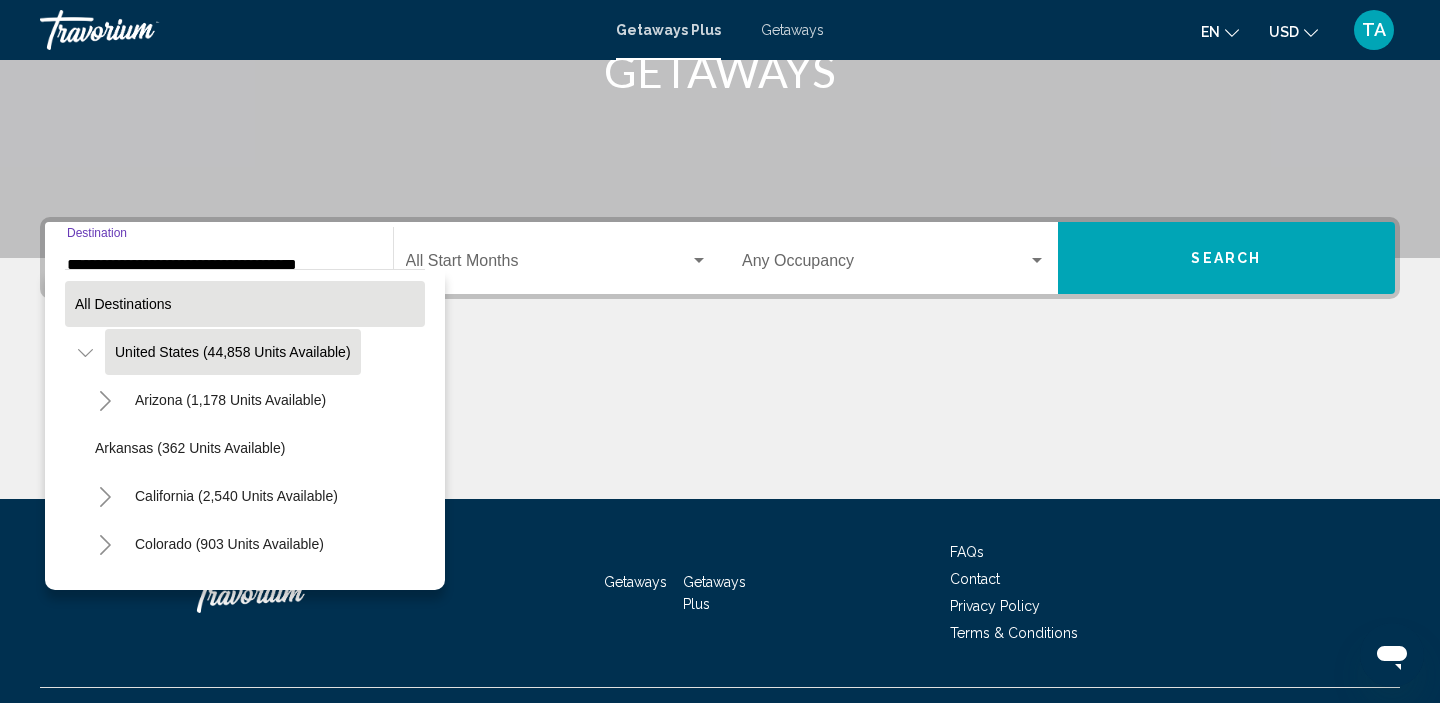 click on "All destinations" at bounding box center [123, 304] 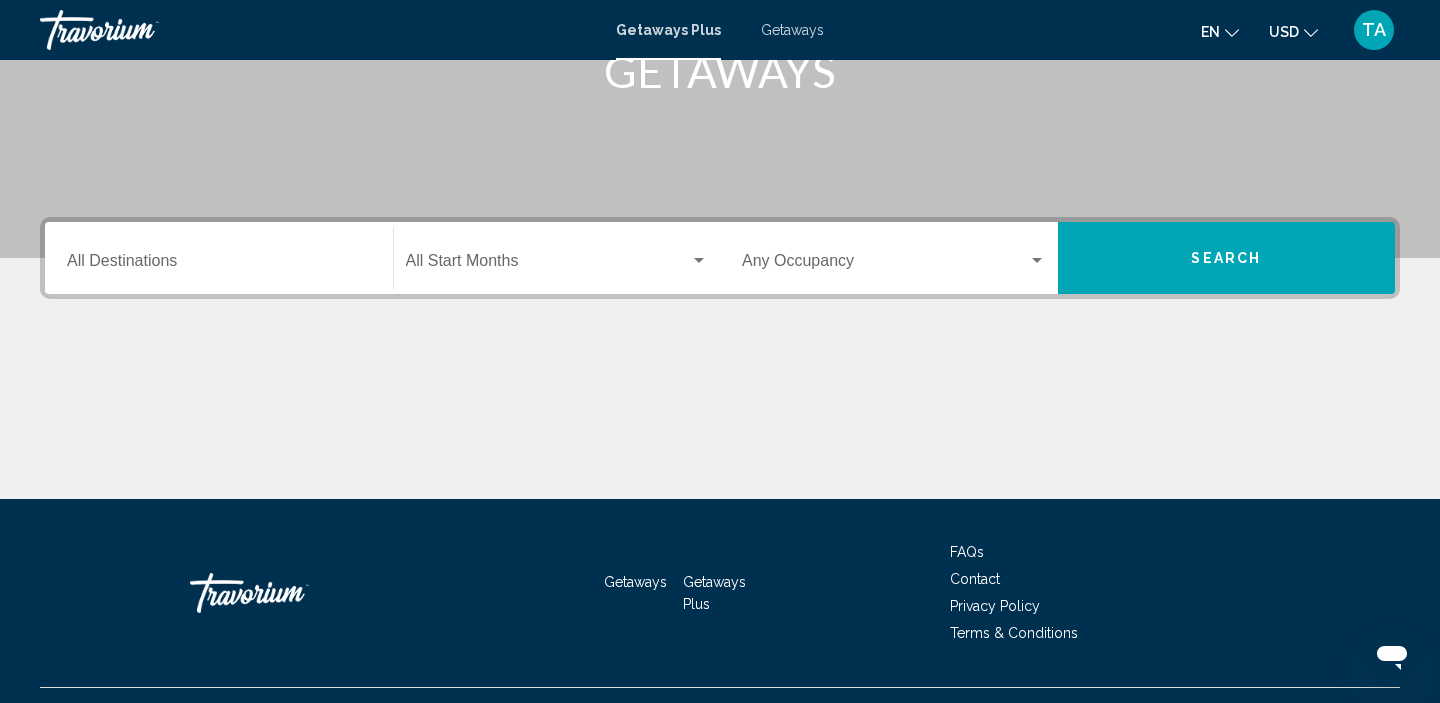 scroll, scrollTop: 383, scrollLeft: 0, axis: vertical 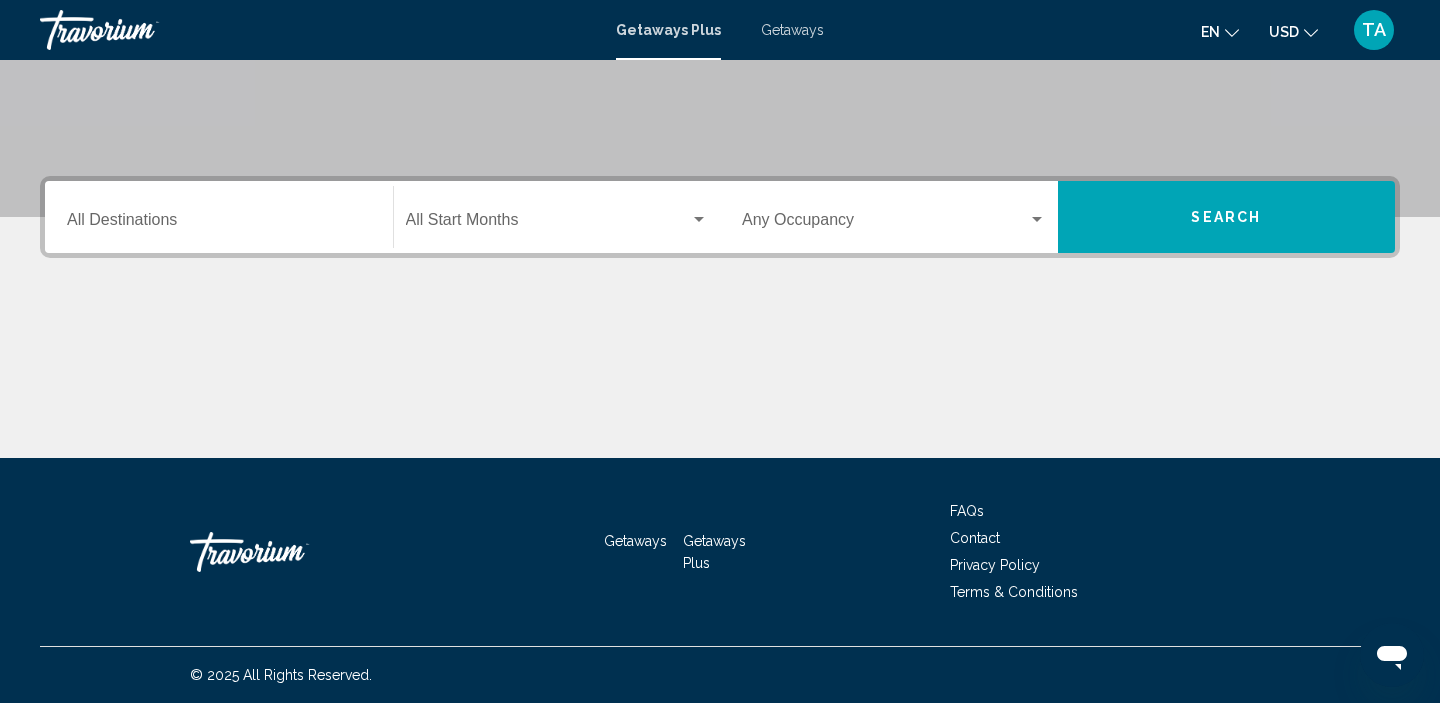 click on "Destination All Destinations" at bounding box center [219, 217] 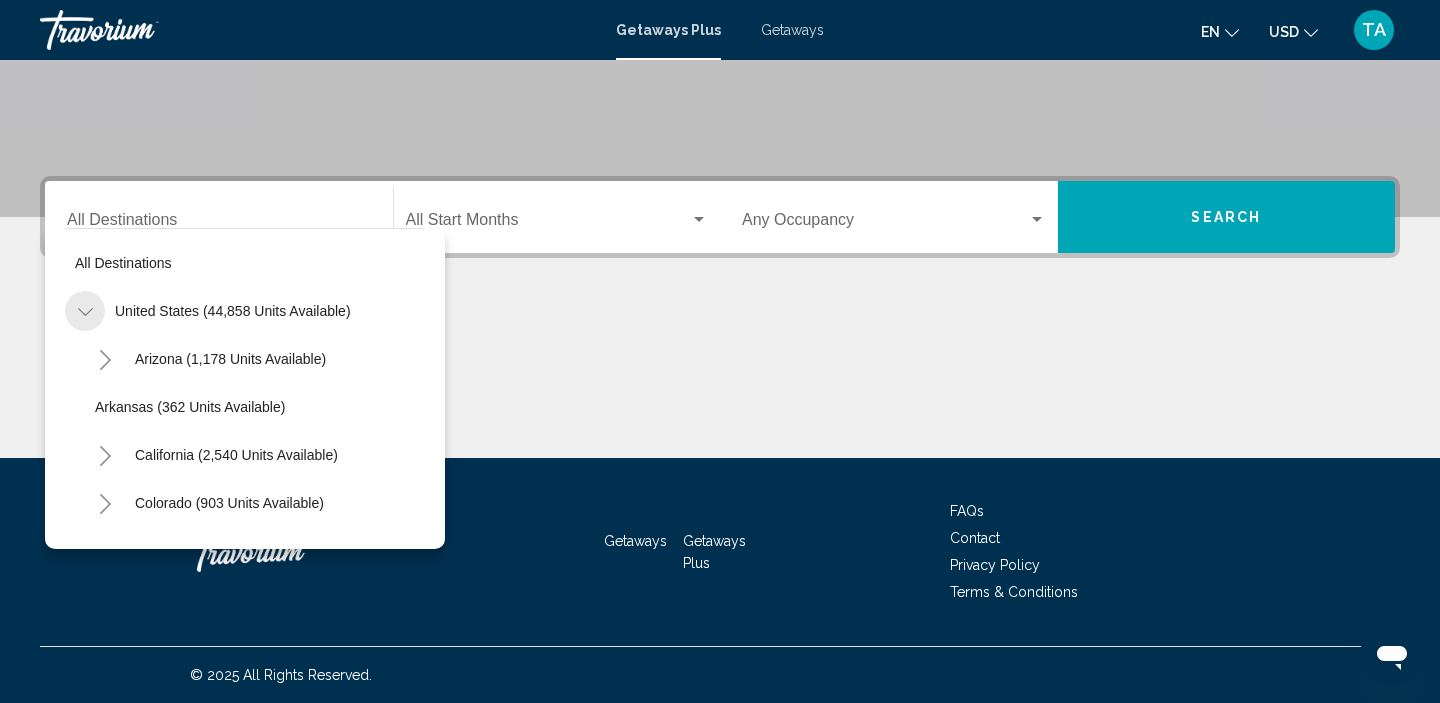 click 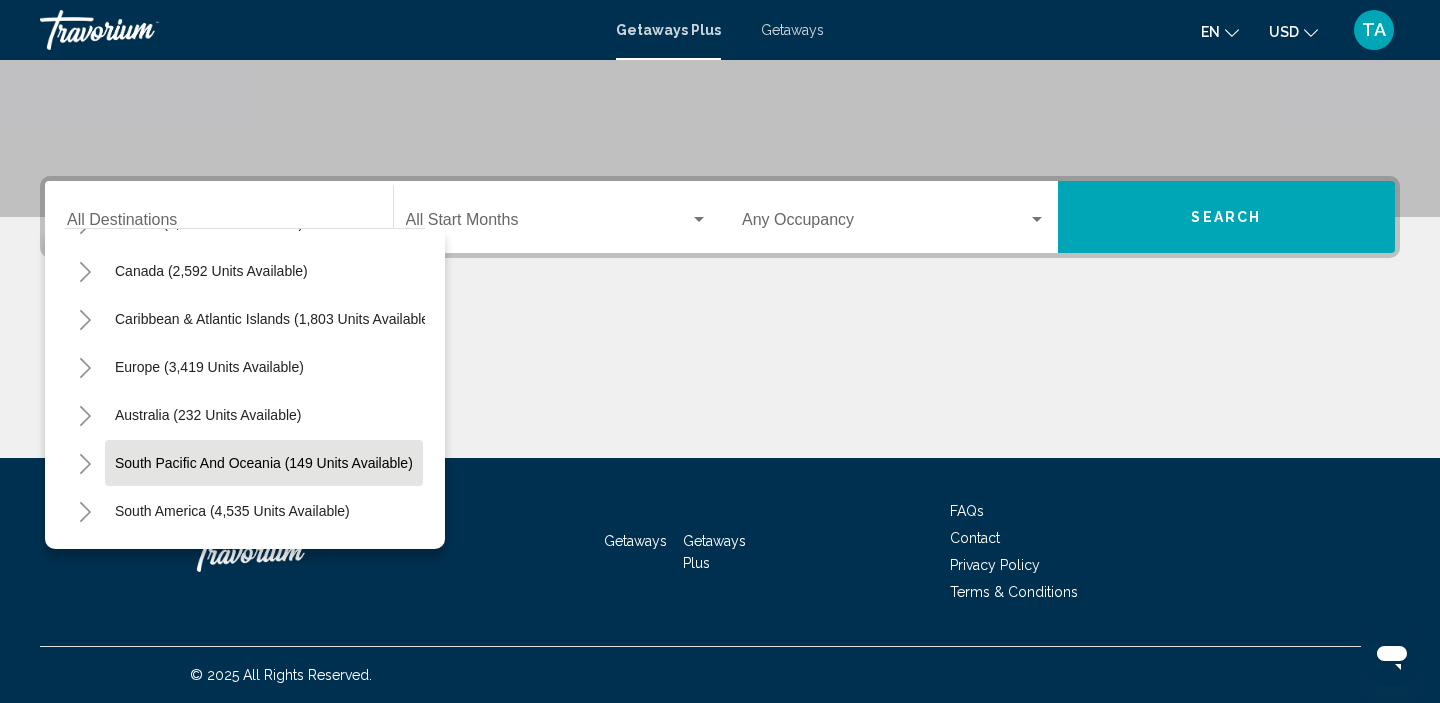 scroll, scrollTop: 134, scrollLeft: 0, axis: vertical 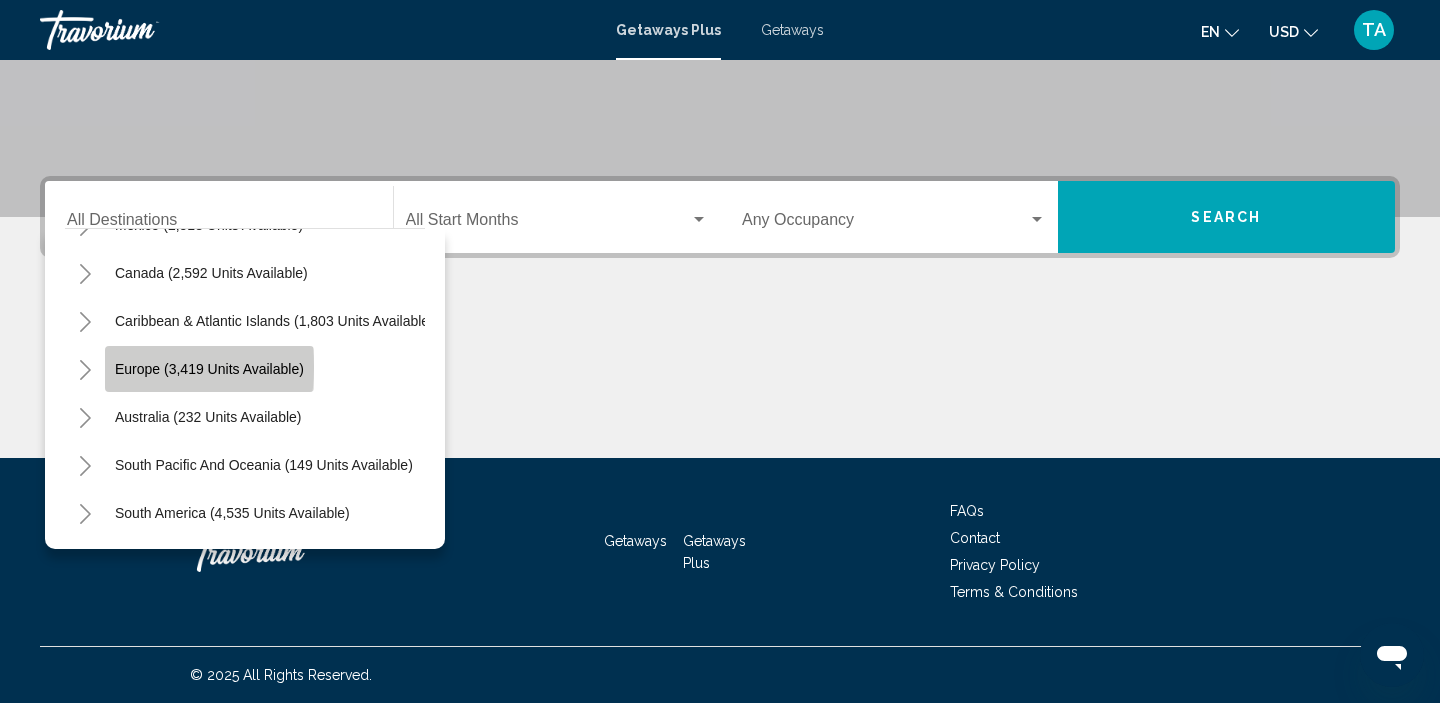 click on "Europe (3,419 units available)" 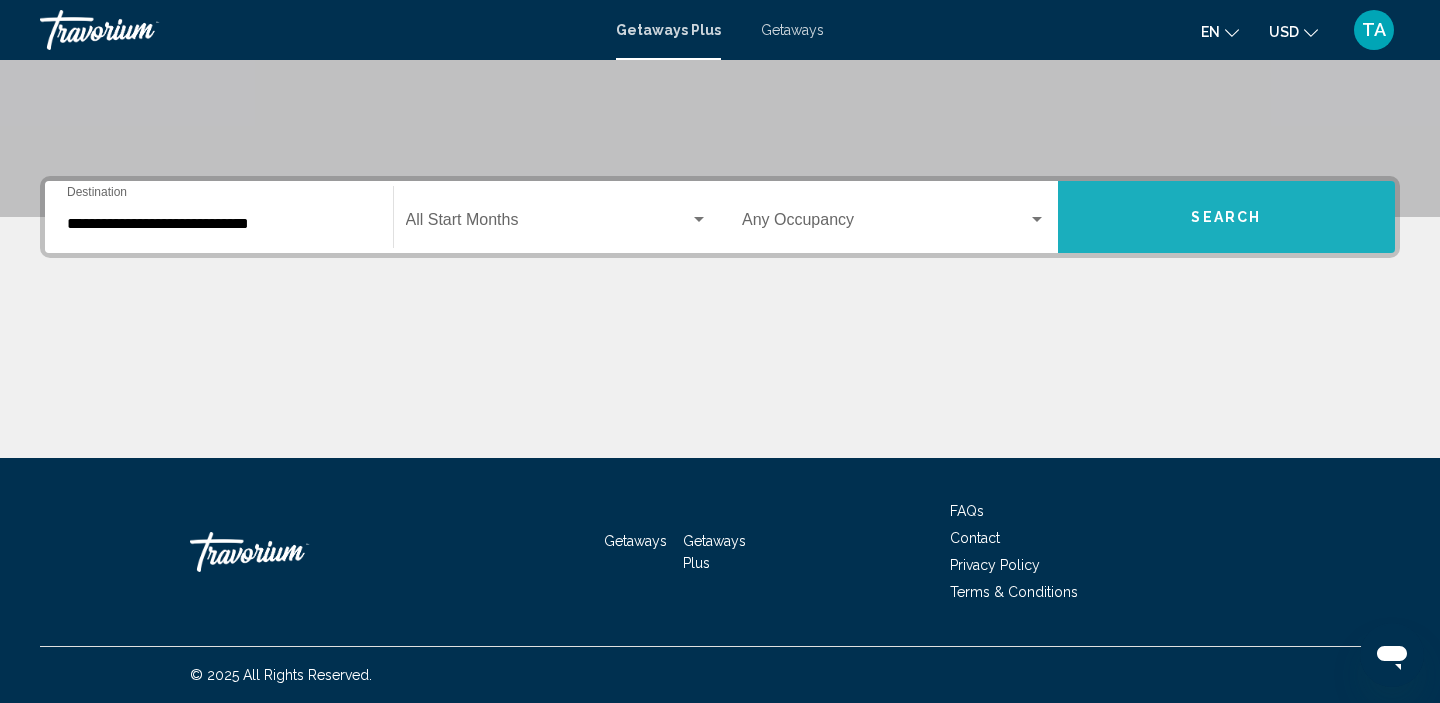 click on "Search" at bounding box center (1227, 217) 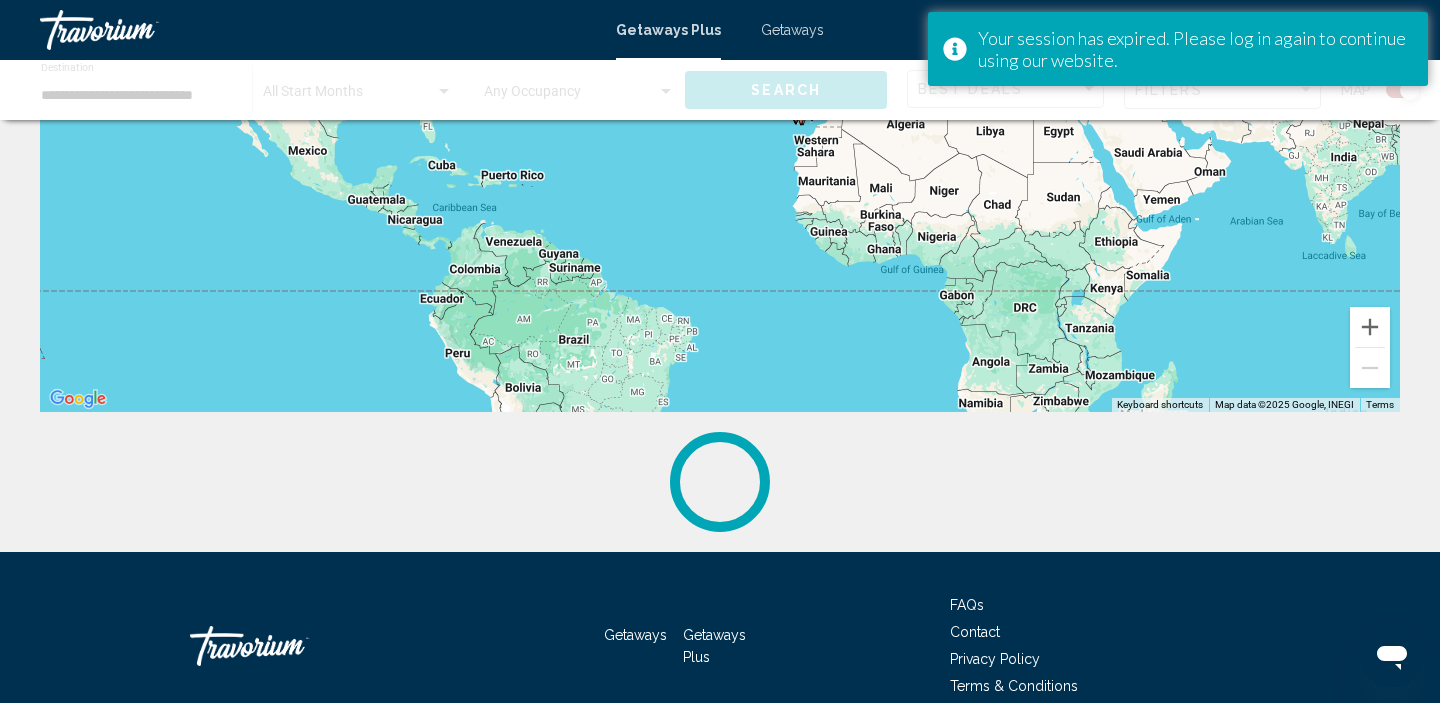 scroll, scrollTop: 422, scrollLeft: 0, axis: vertical 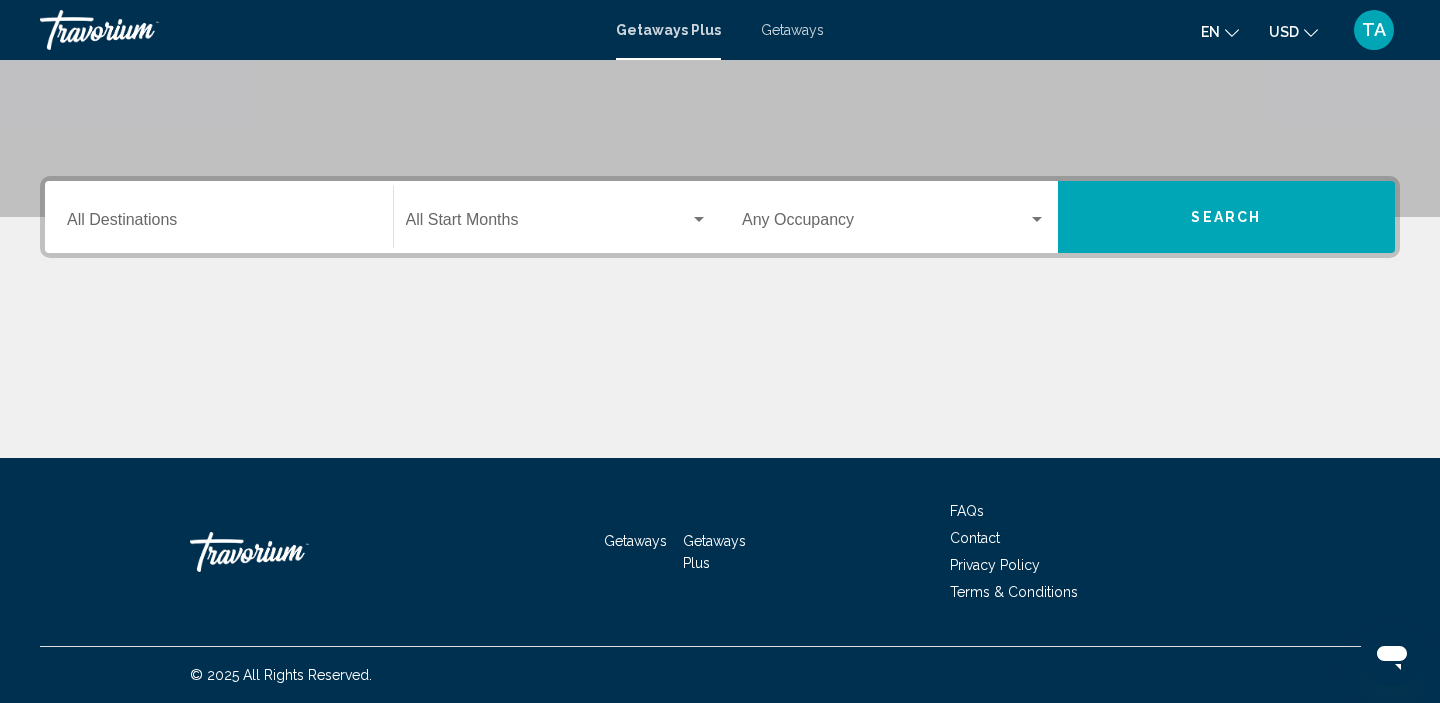 click on "Destination All Destinations" at bounding box center [219, 224] 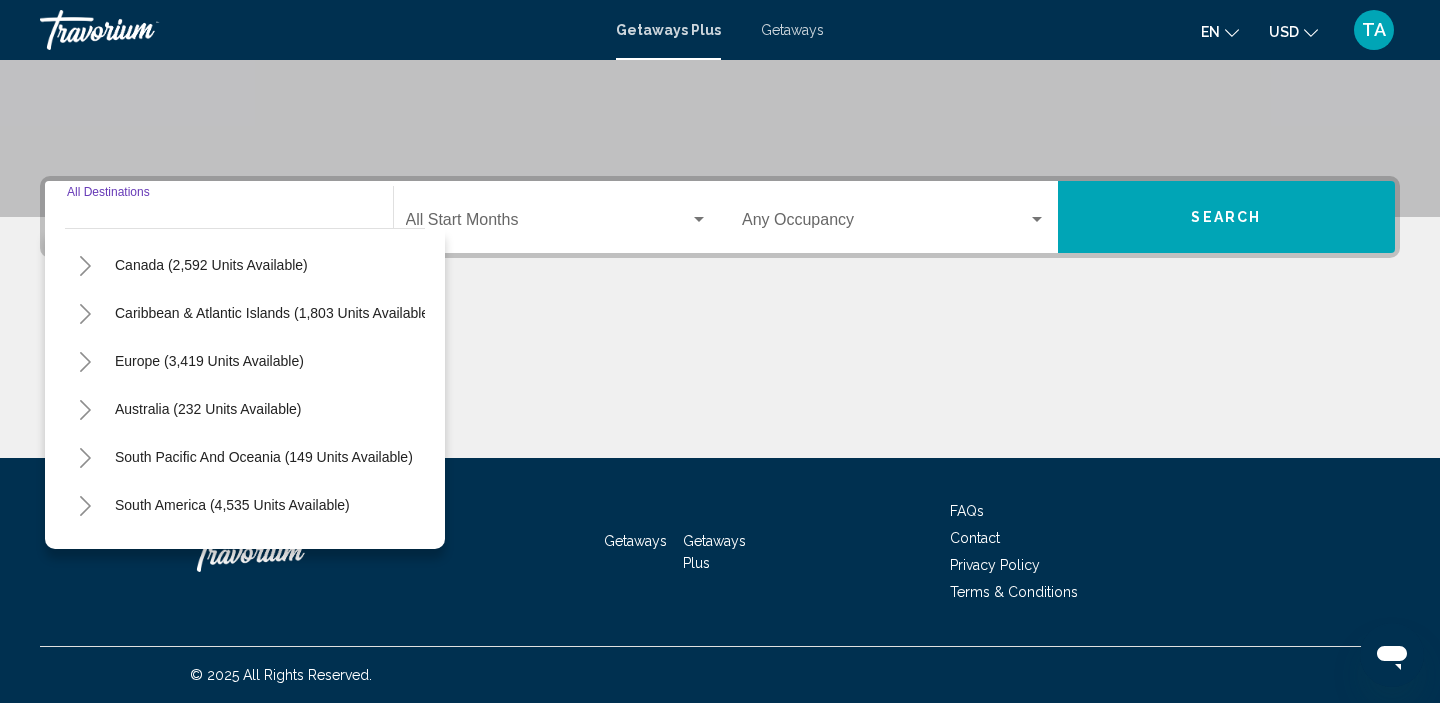 scroll, scrollTop: 140, scrollLeft: 0, axis: vertical 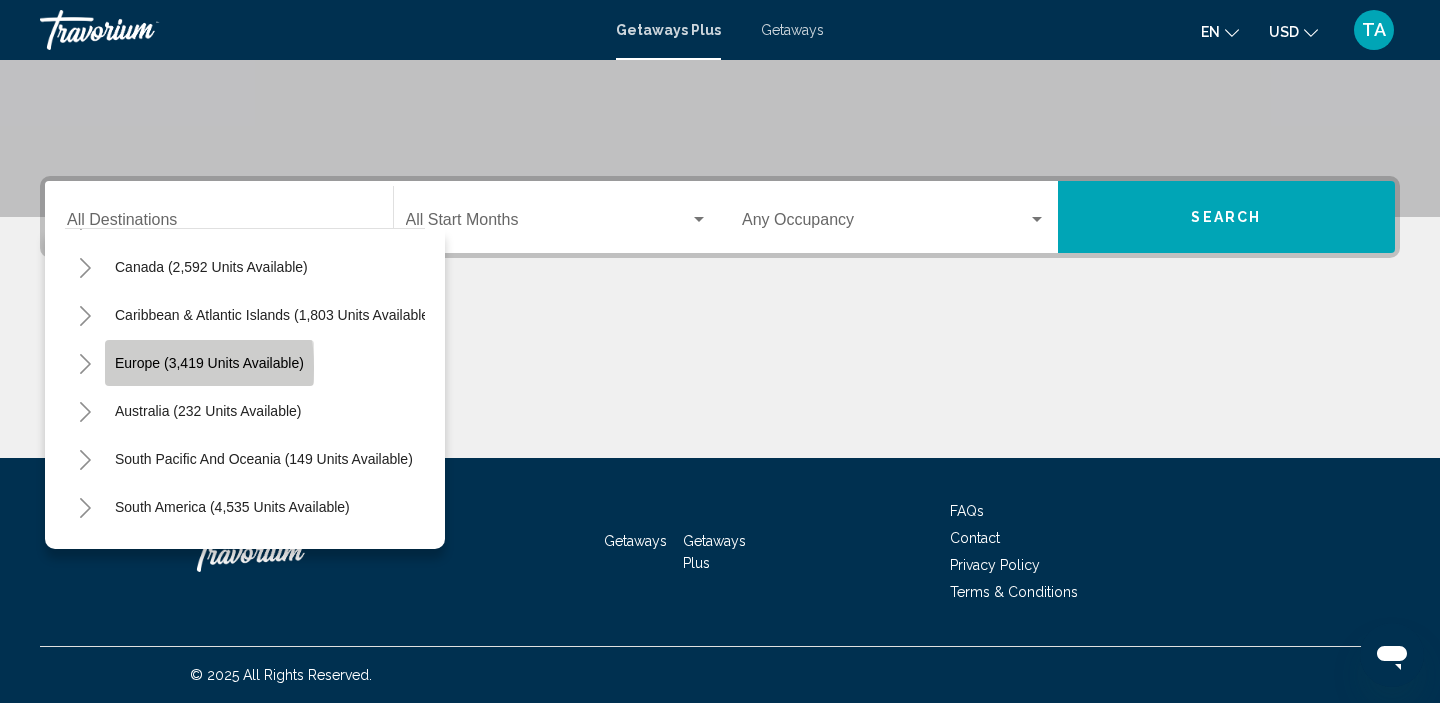 click on "Europe (3,419 units available)" 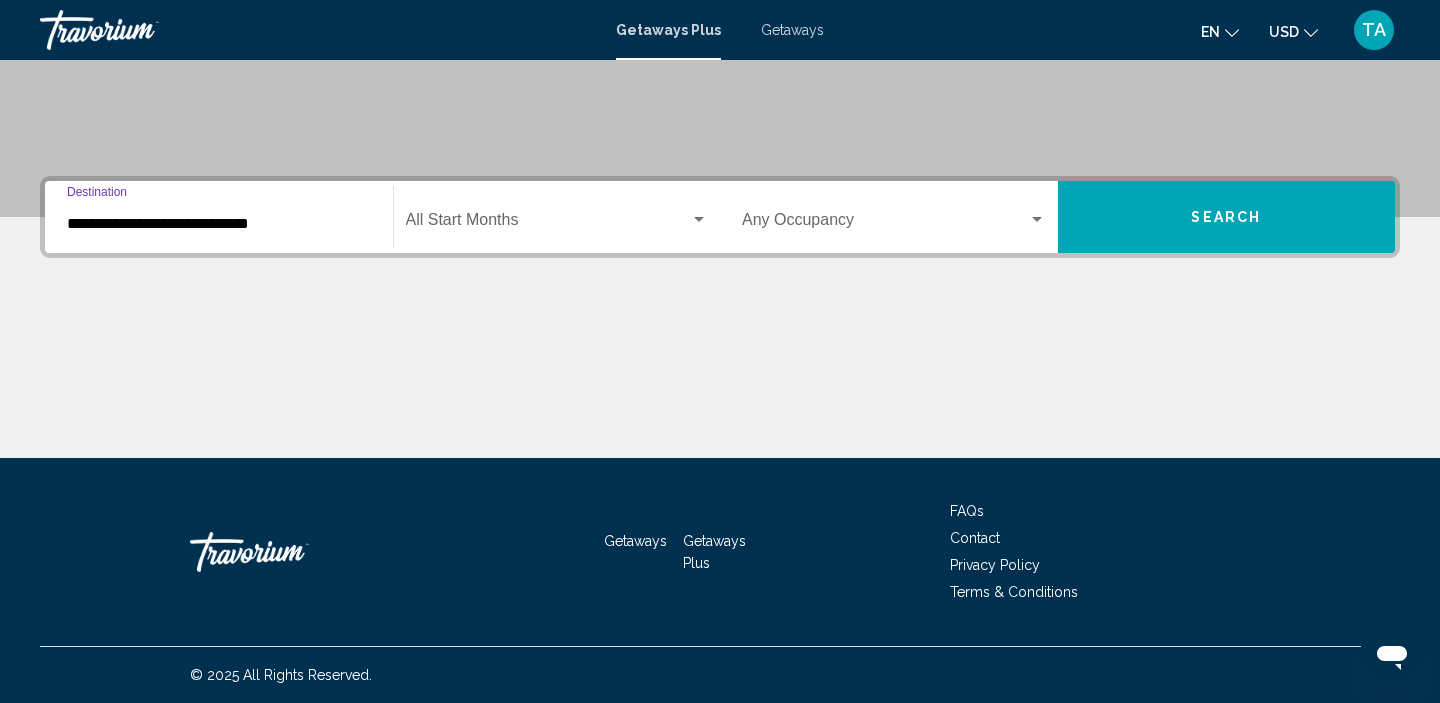click on "Search" at bounding box center [1227, 217] 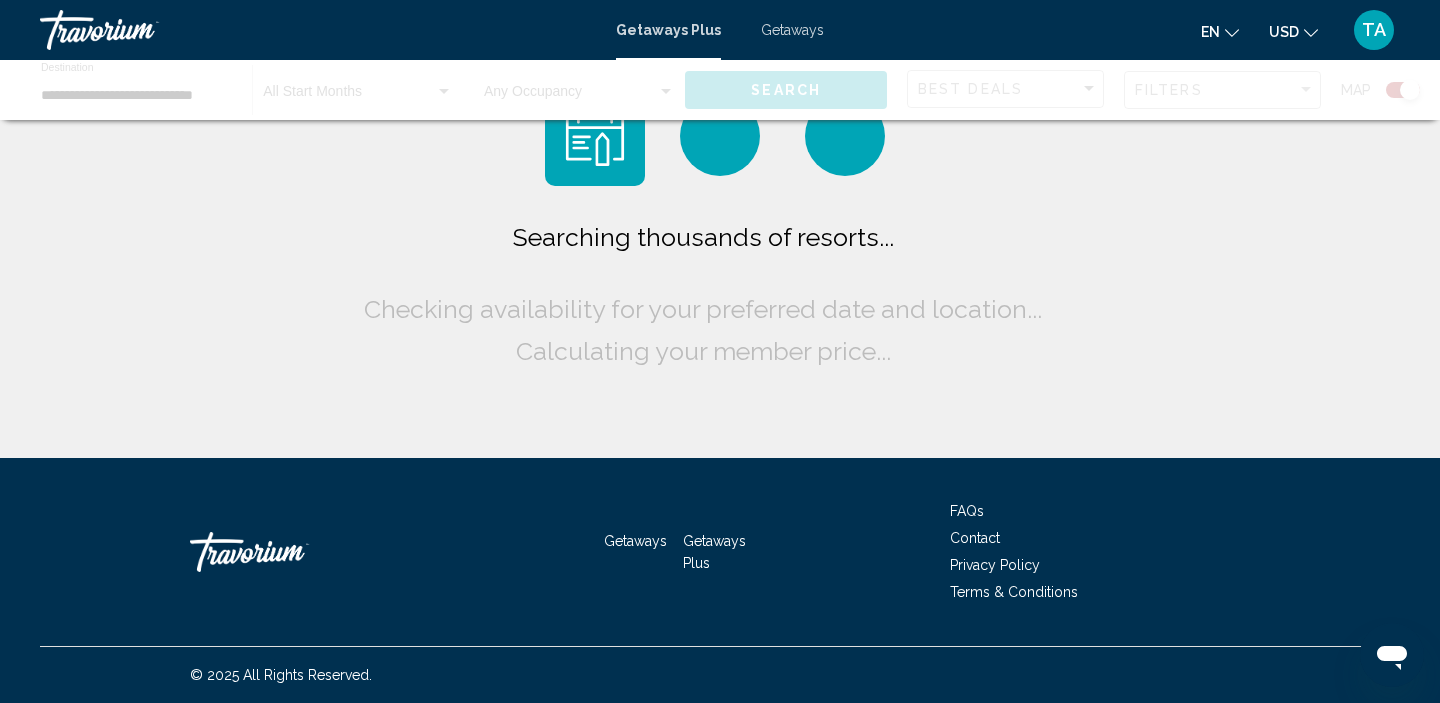 scroll, scrollTop: 0, scrollLeft: 0, axis: both 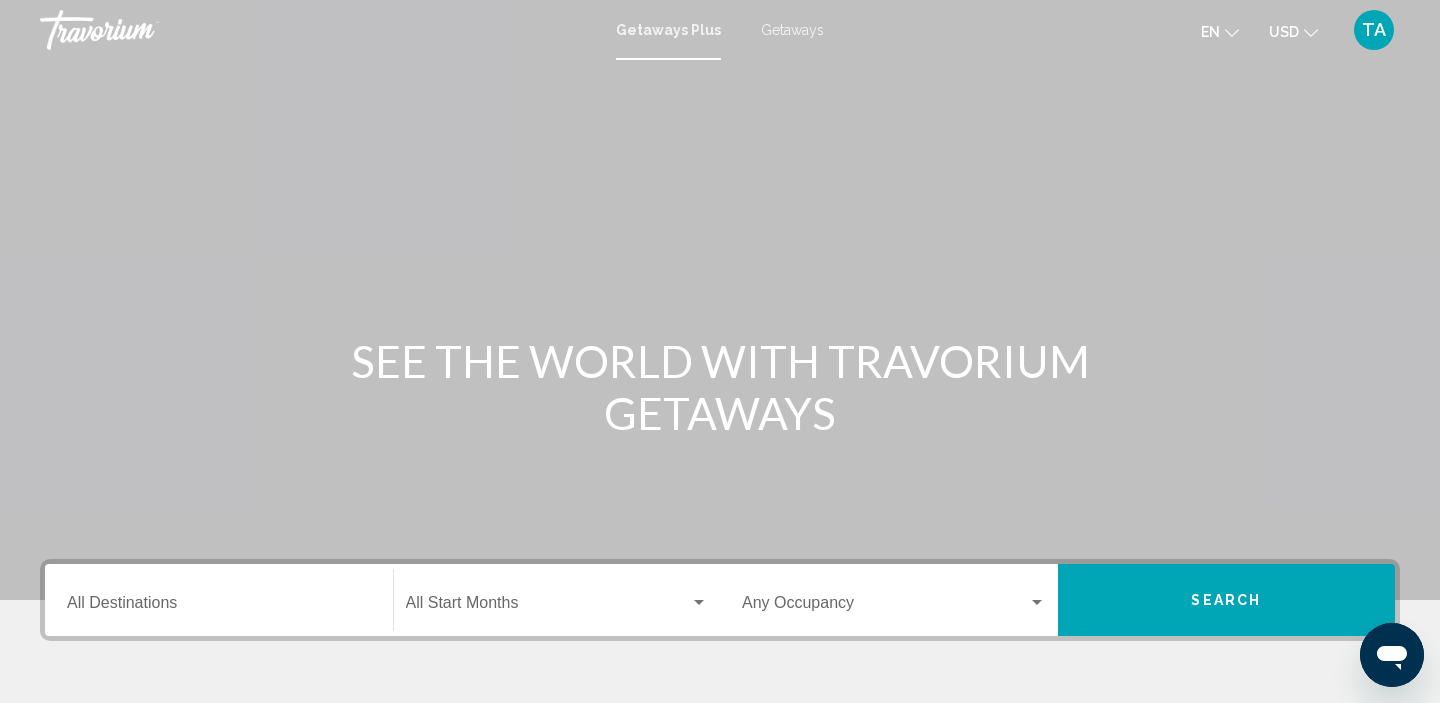 click on "Destination All Destinations" at bounding box center (219, 607) 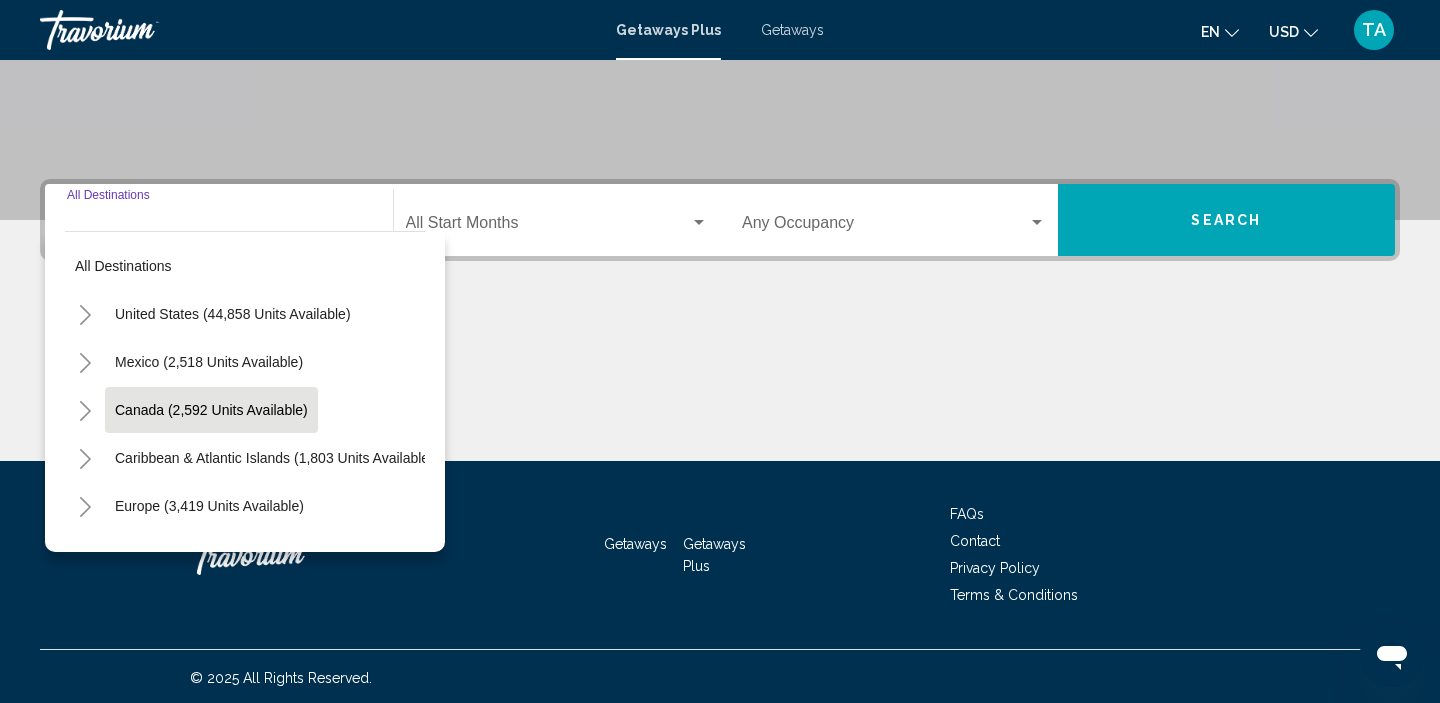 scroll, scrollTop: 383, scrollLeft: 0, axis: vertical 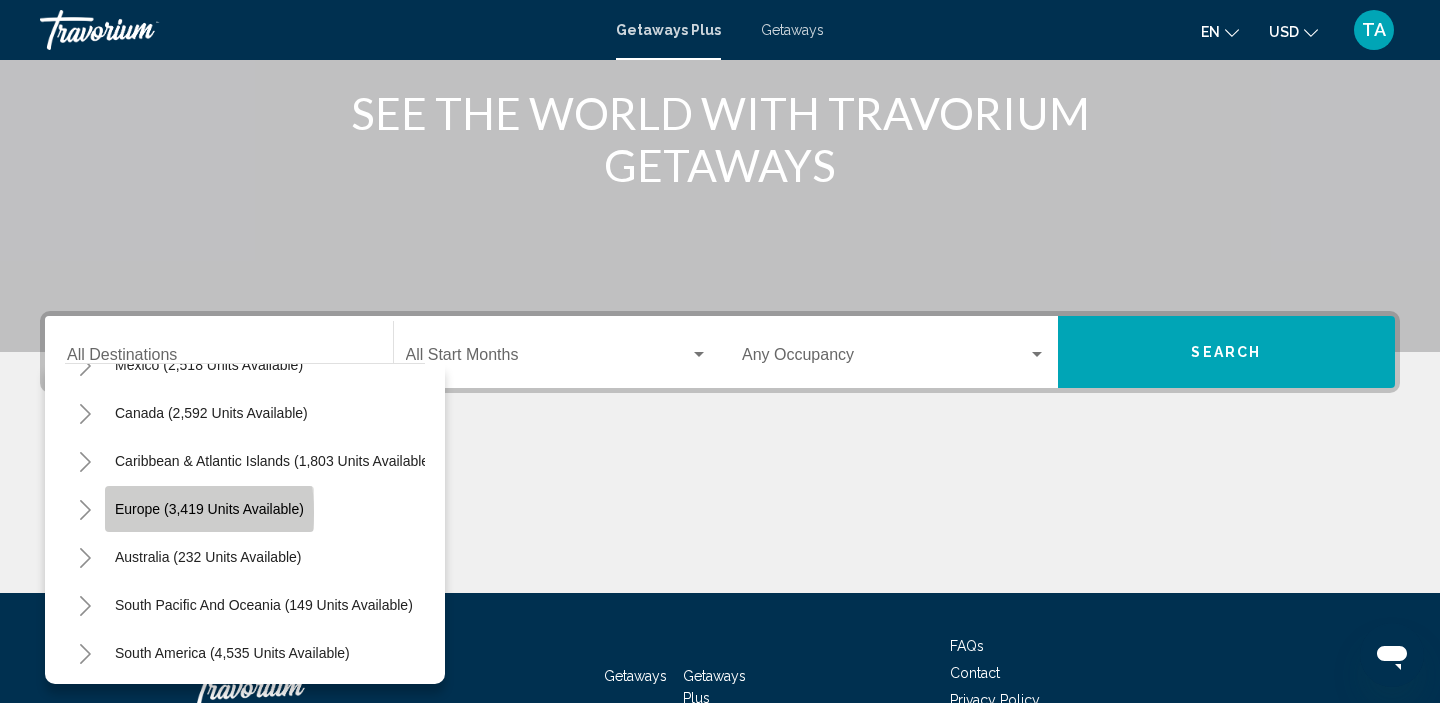 click on "Europe (3,419 units available)" 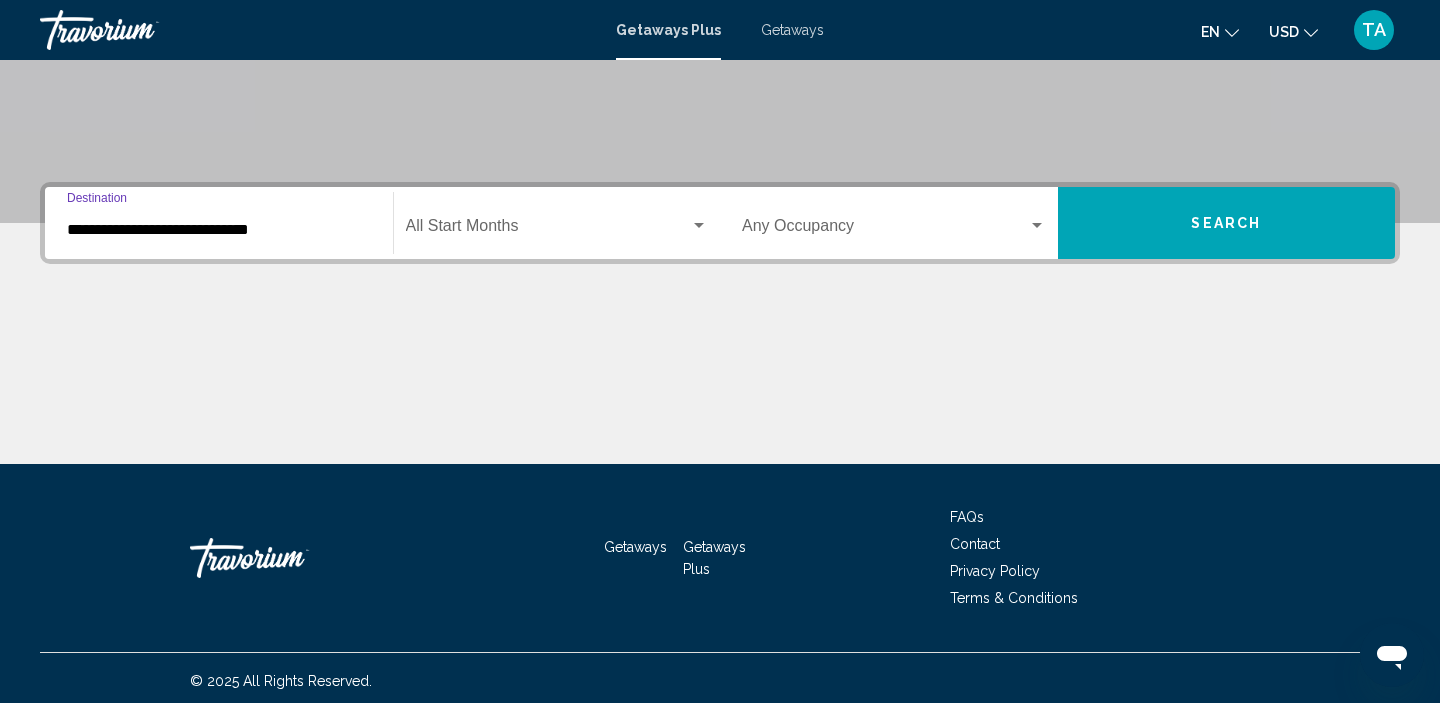 scroll, scrollTop: 383, scrollLeft: 0, axis: vertical 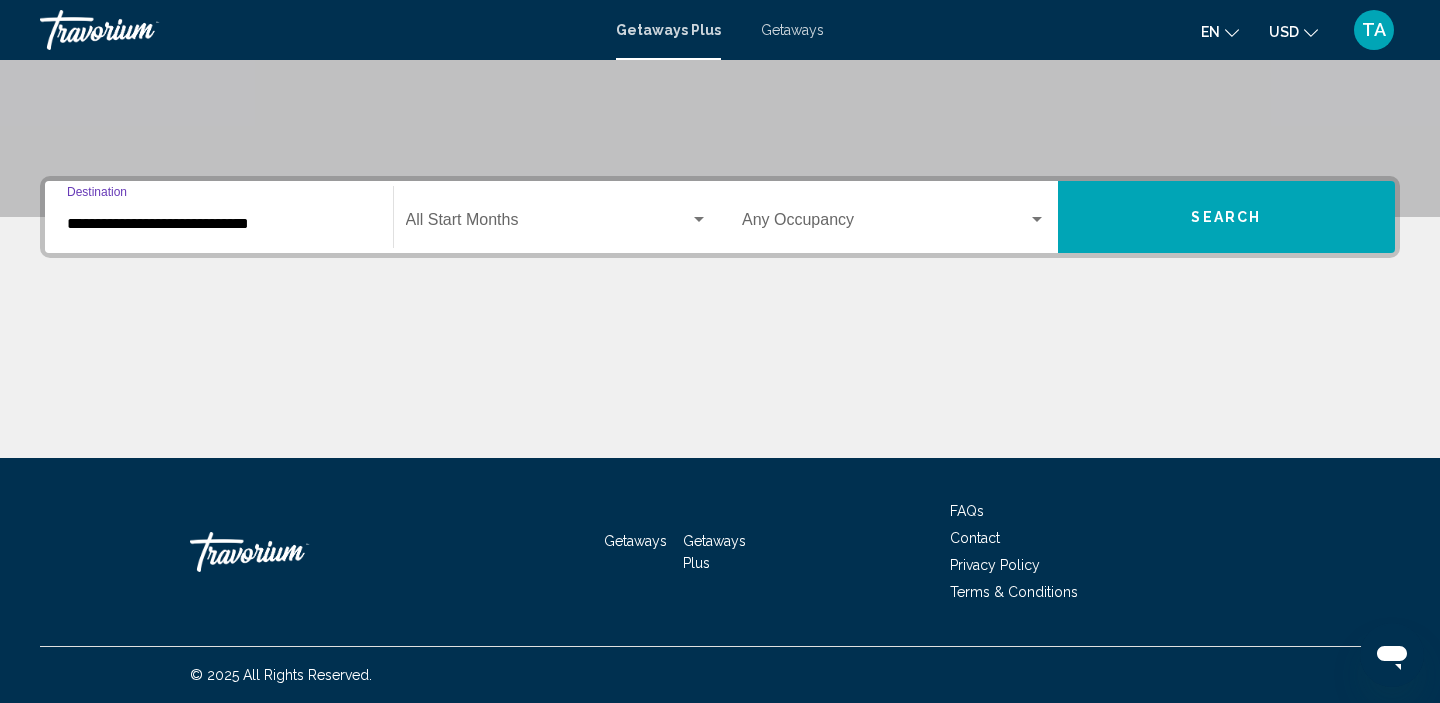 click on "Search" at bounding box center [1227, 217] 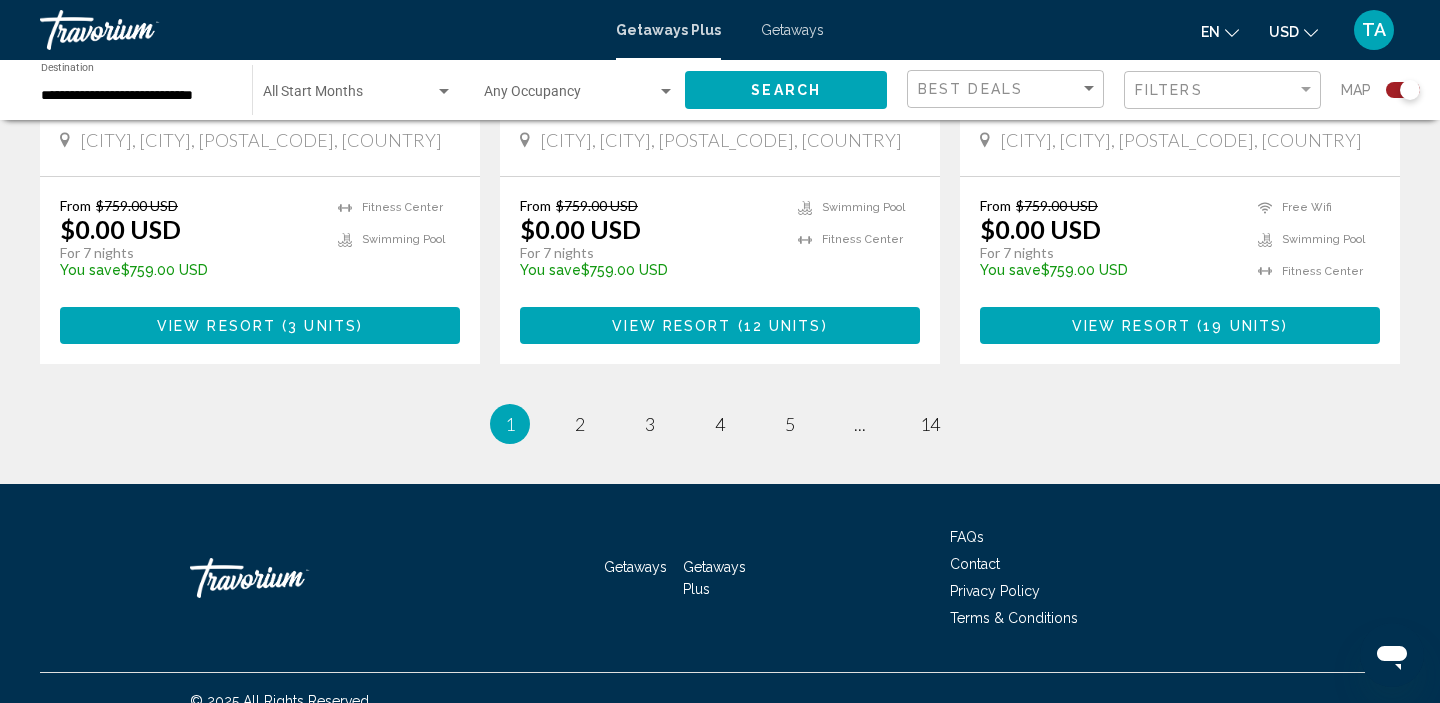 scroll, scrollTop: 3295, scrollLeft: 0, axis: vertical 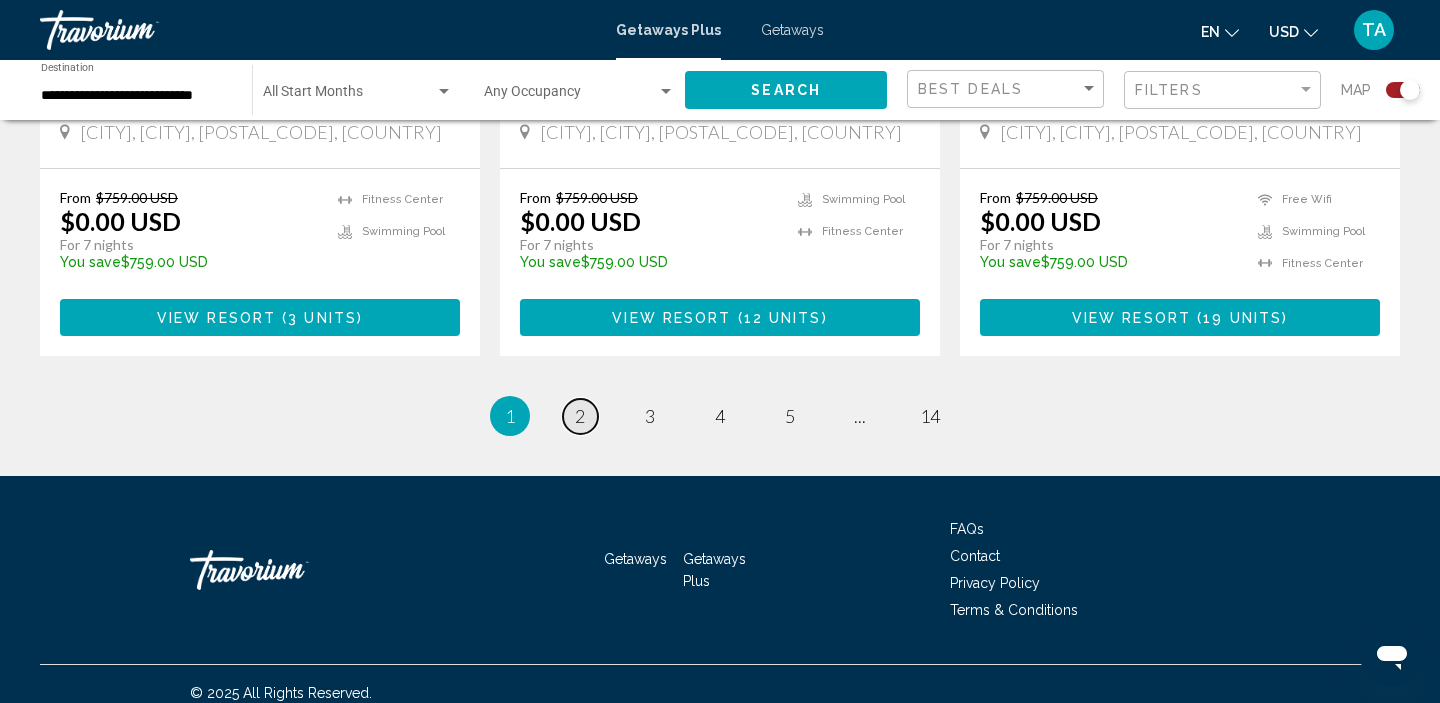 click on "2" at bounding box center (580, 416) 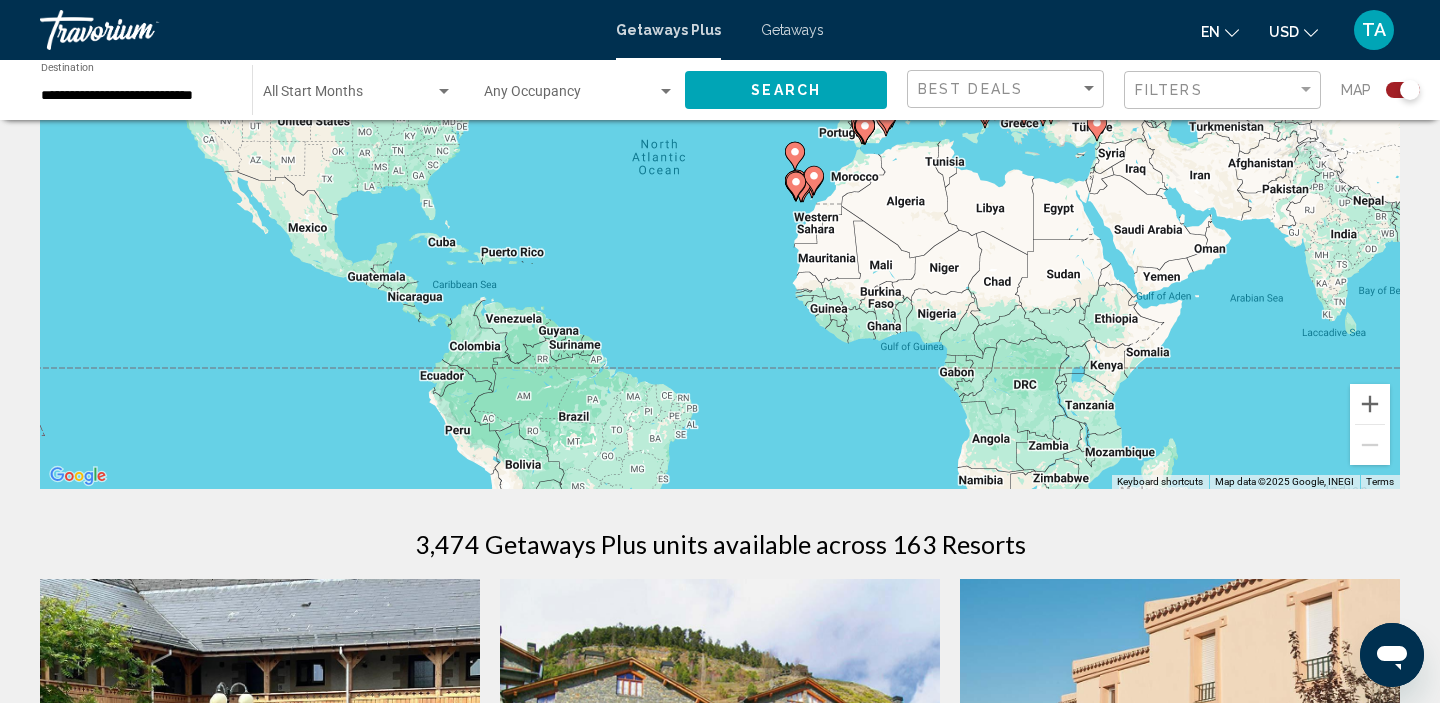 scroll, scrollTop: 0, scrollLeft: 0, axis: both 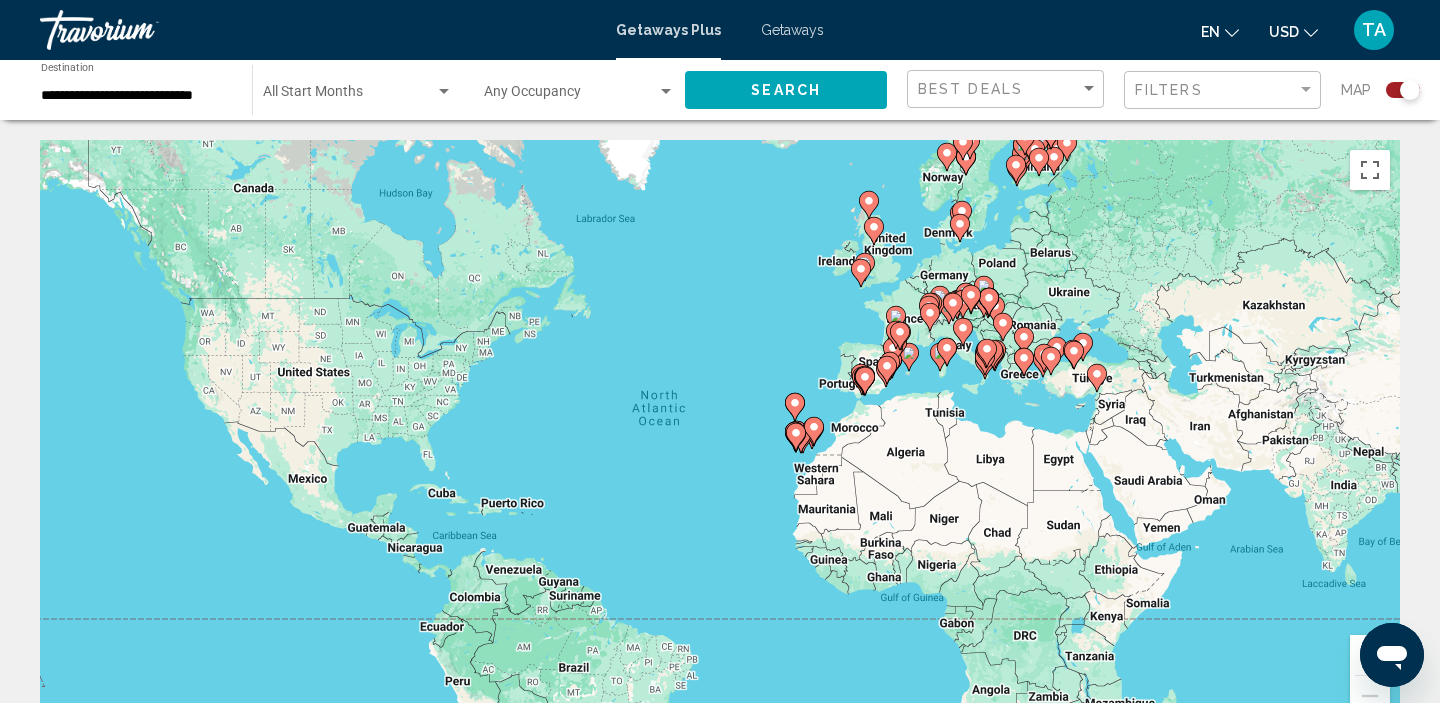 click at bounding box center (349, 96) 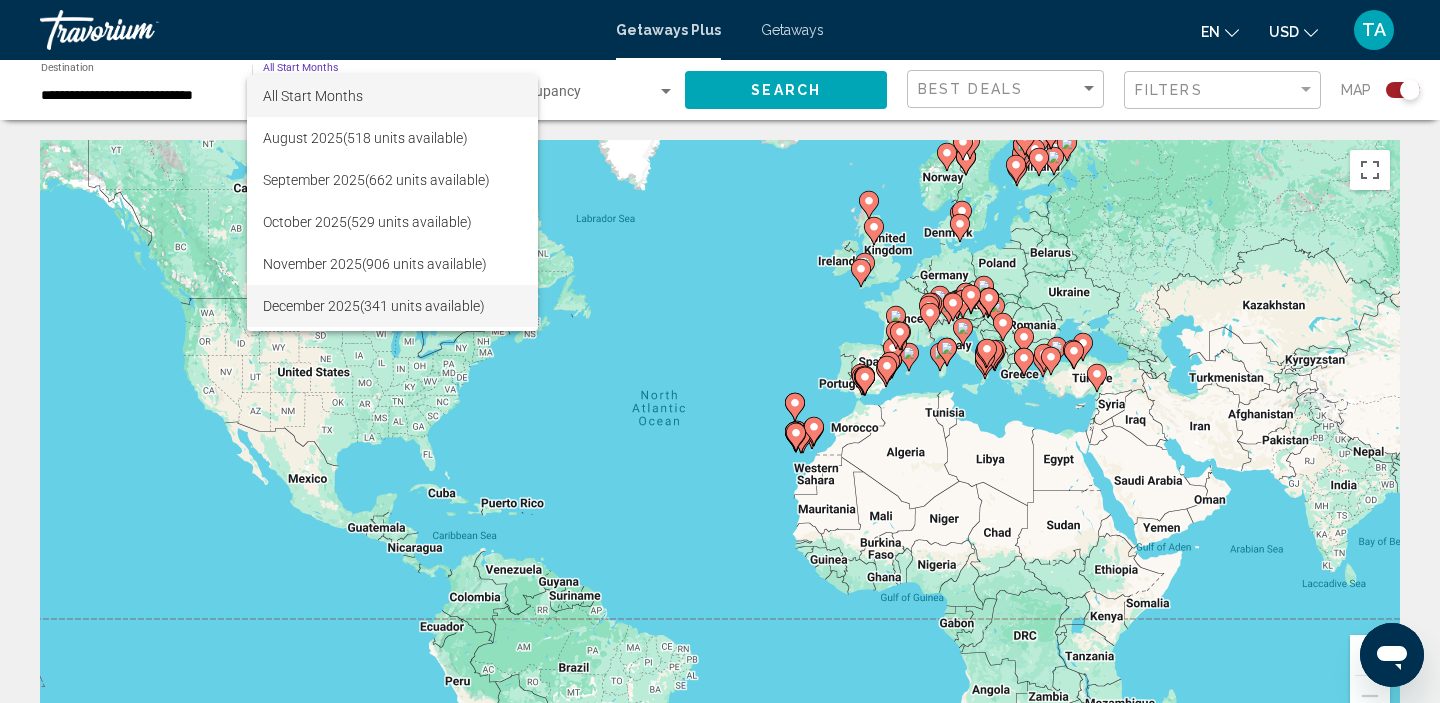 click on "[MONTH] [YEAR]" at bounding box center [392, 306] 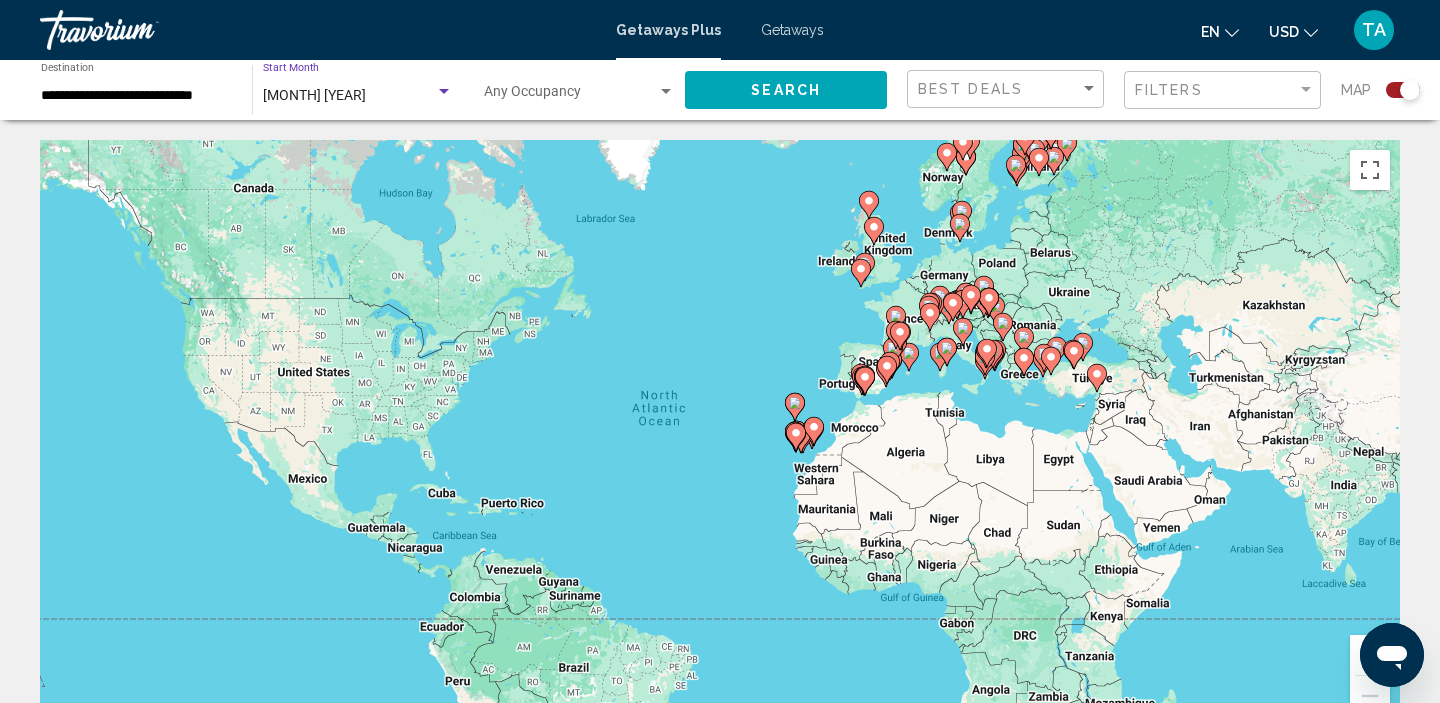 click on "**********" at bounding box center (136, 96) 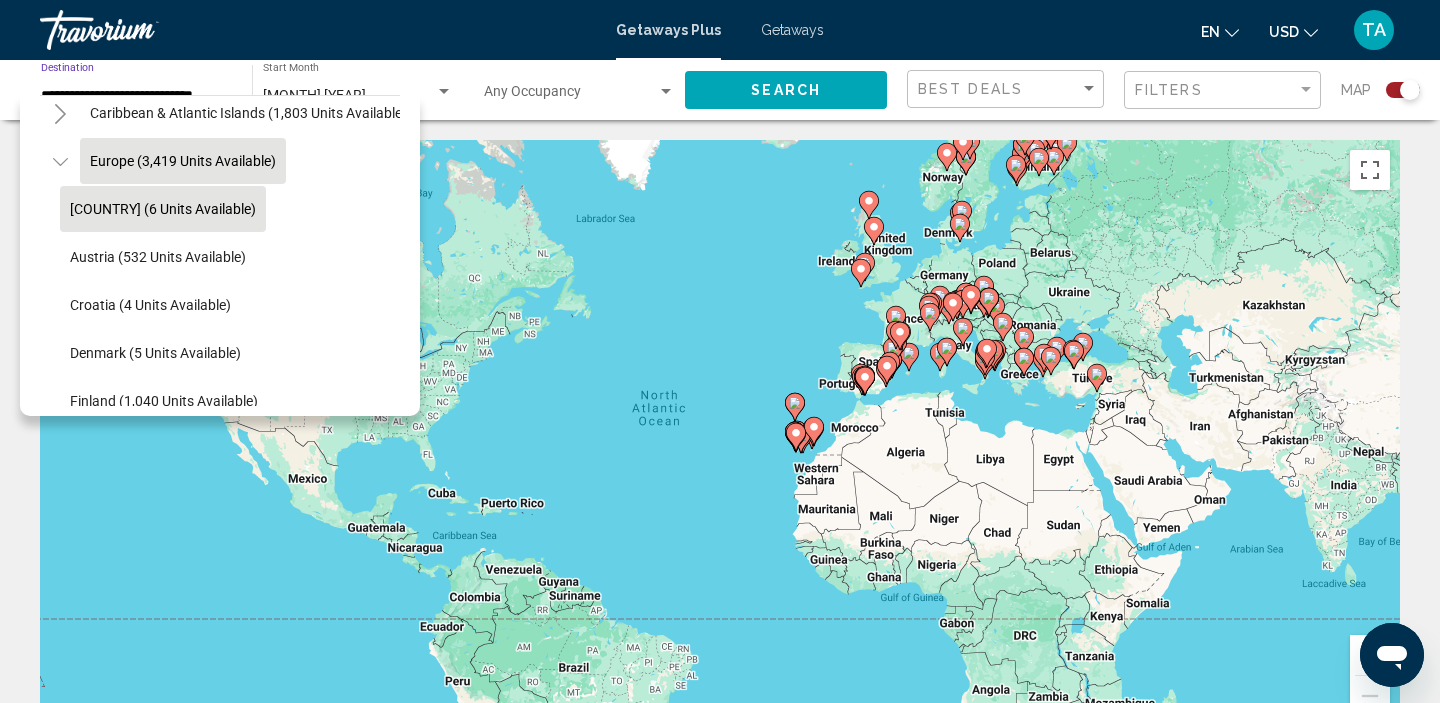 scroll, scrollTop: 134, scrollLeft: 0, axis: vertical 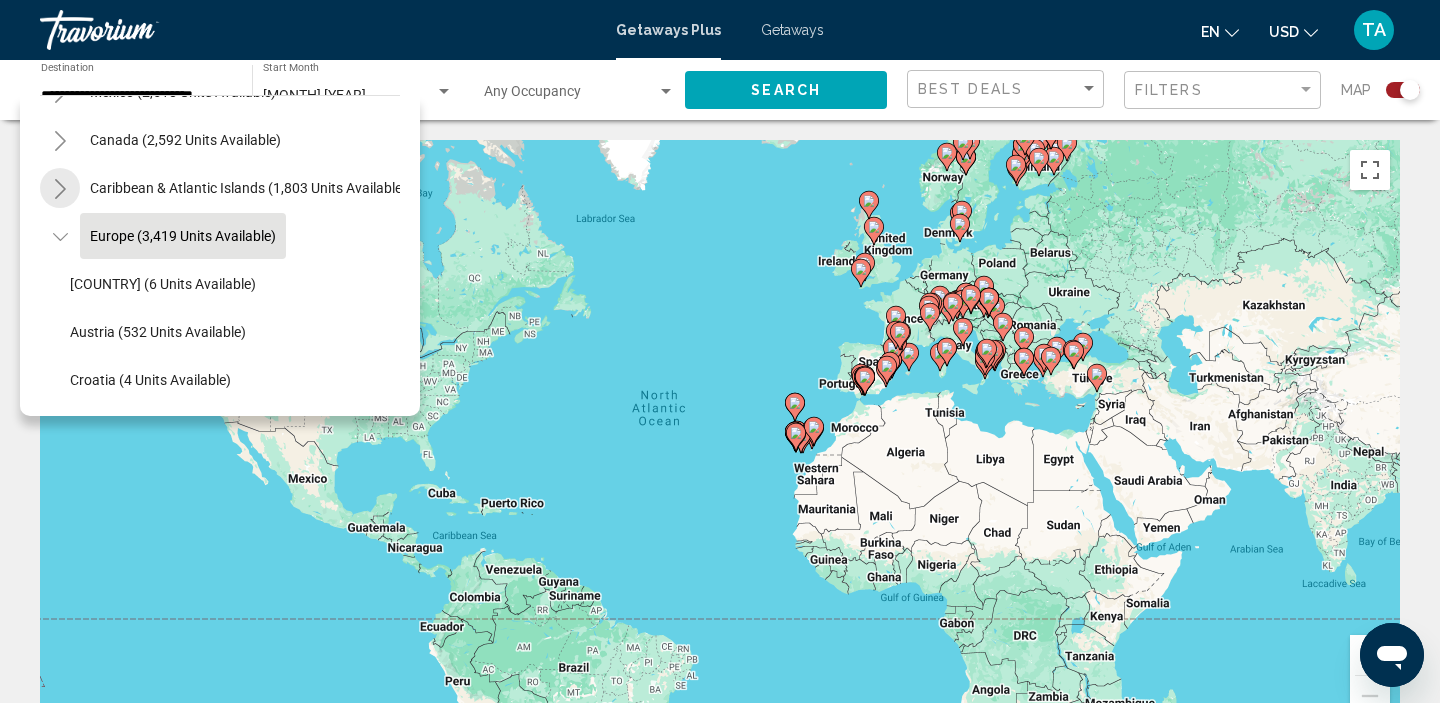 click 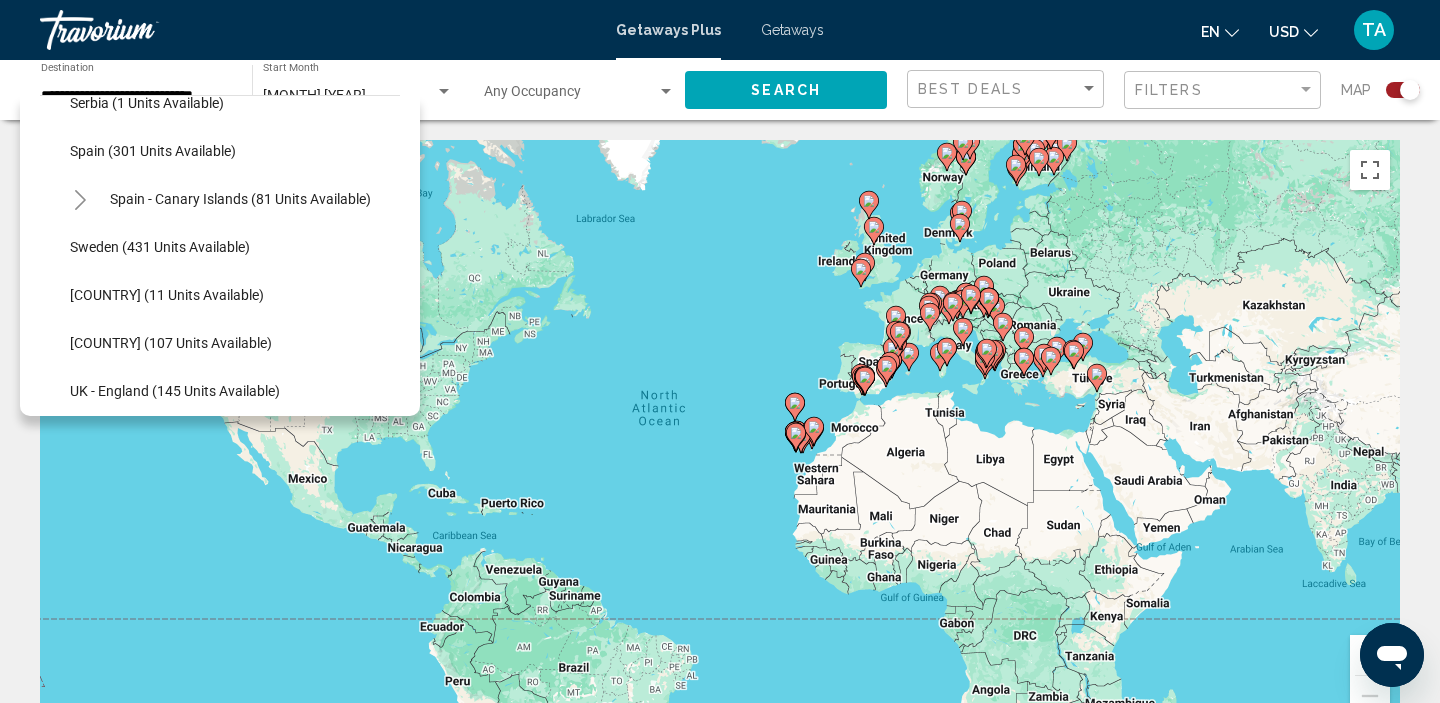 scroll, scrollTop: 1236, scrollLeft: 0, axis: vertical 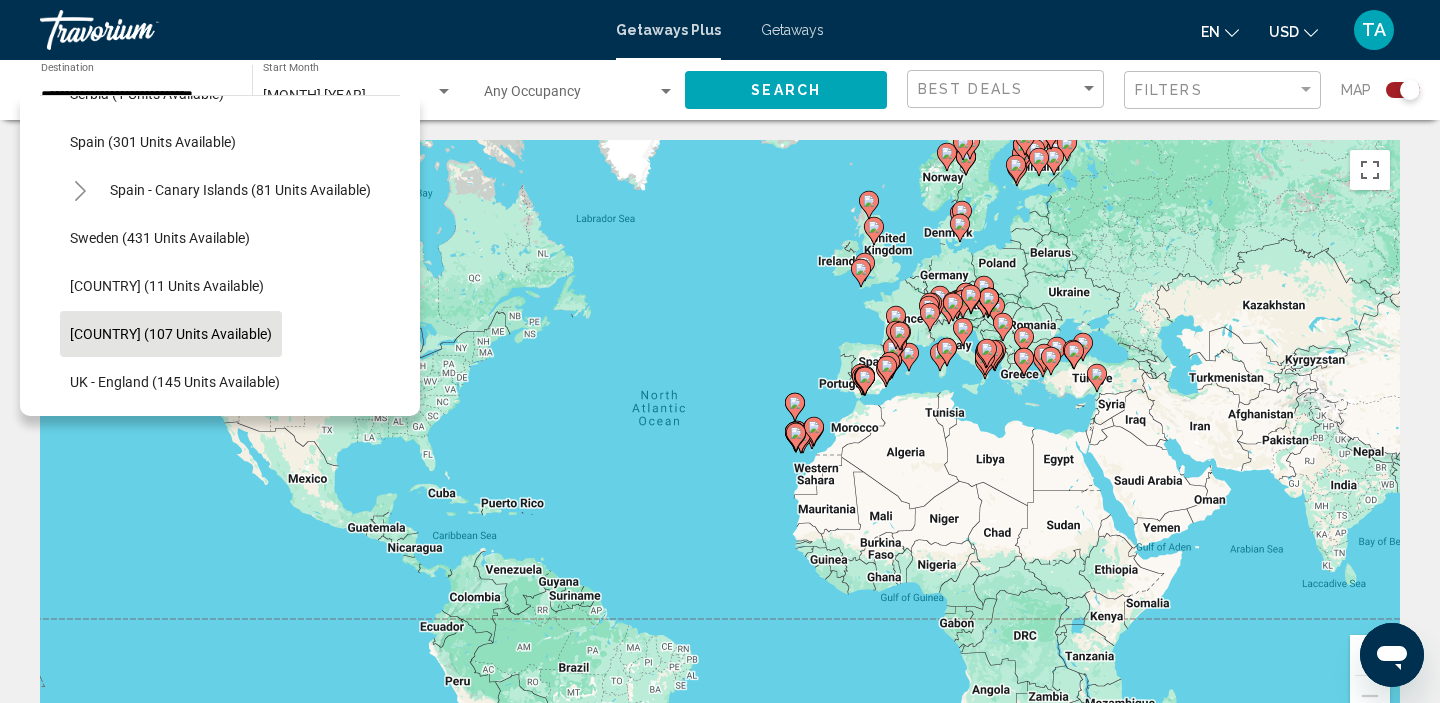 click on "[COUNTRY] (107 units available)" 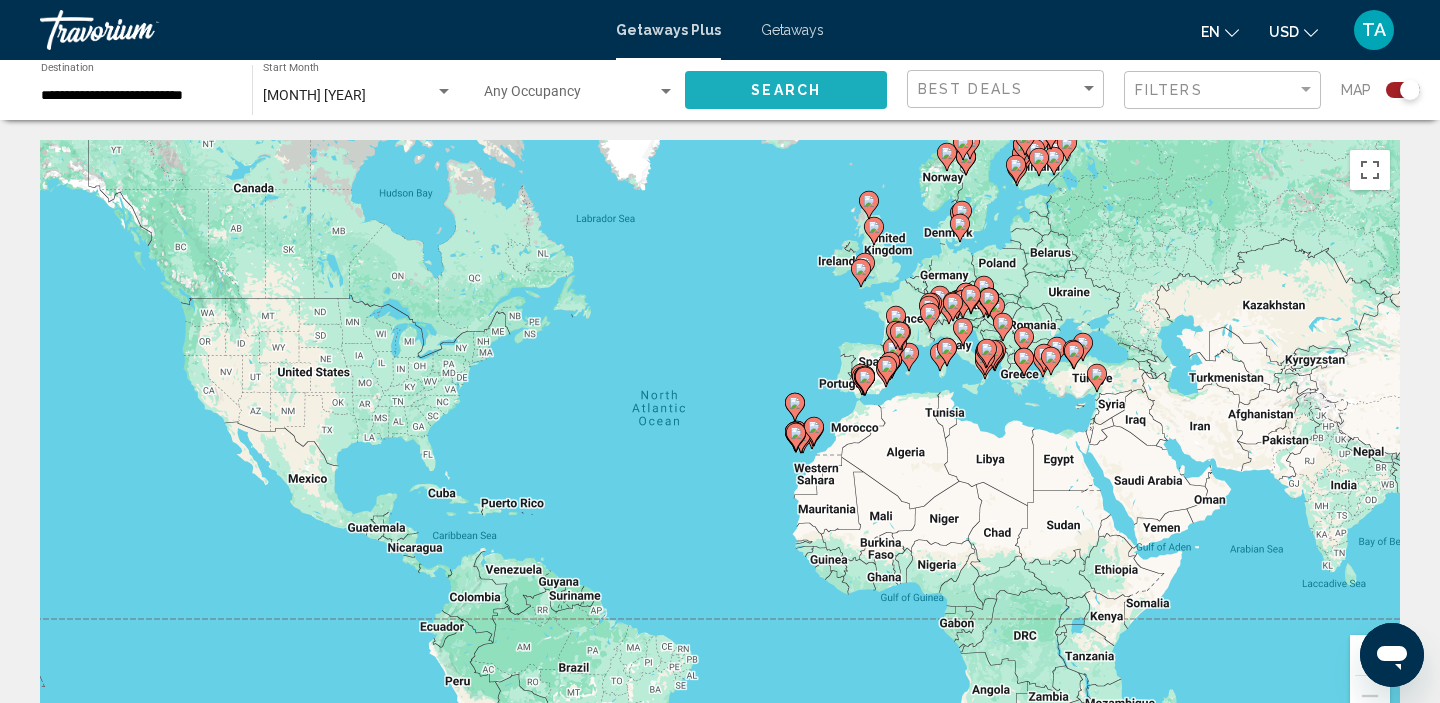 click on "Search" 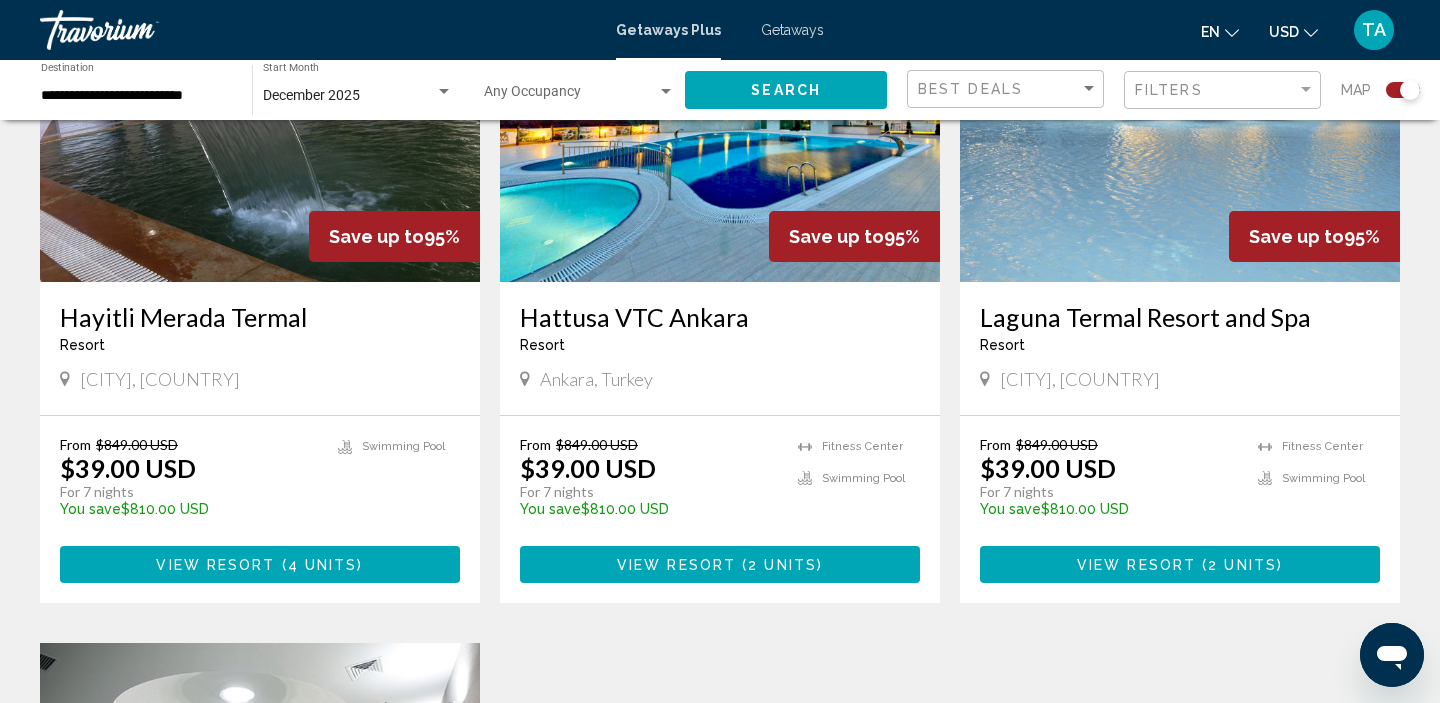 scroll, scrollTop: 865, scrollLeft: 0, axis: vertical 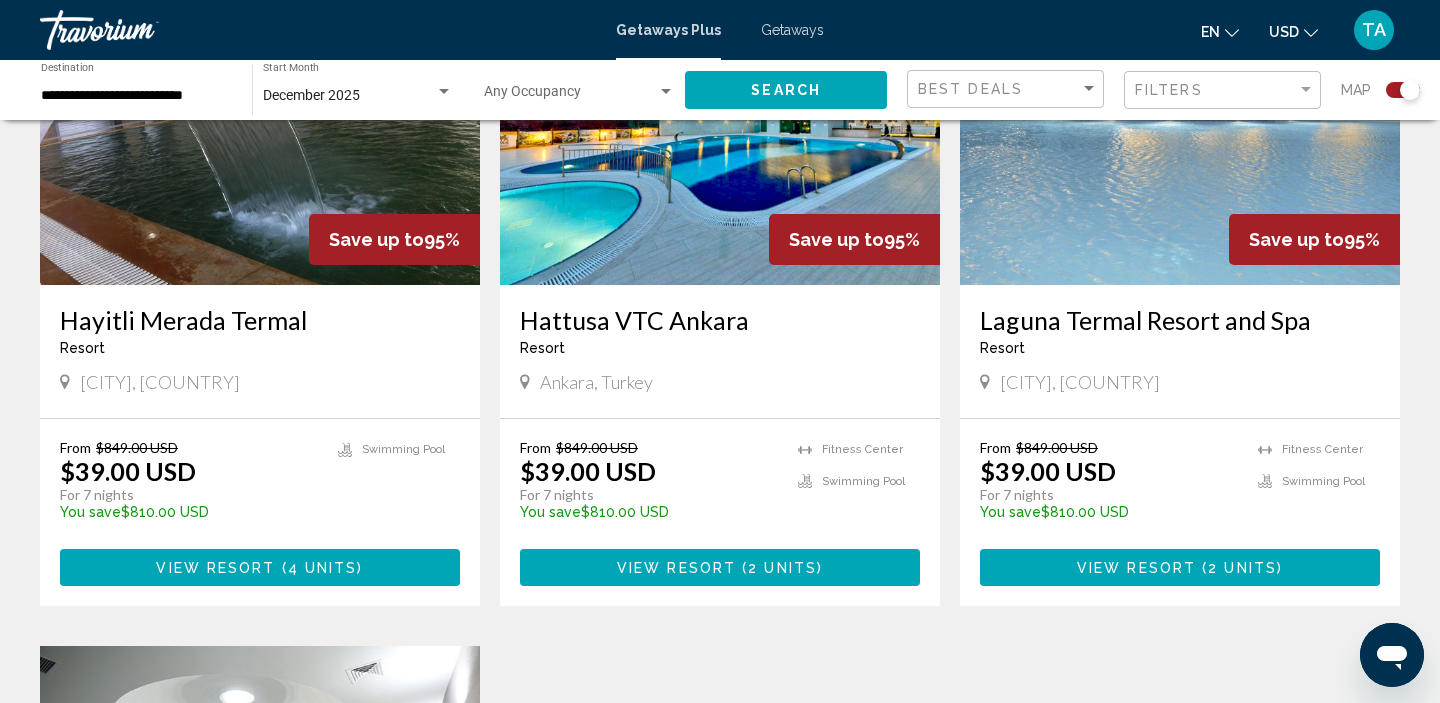 click on "View Resort" at bounding box center (215, 568) 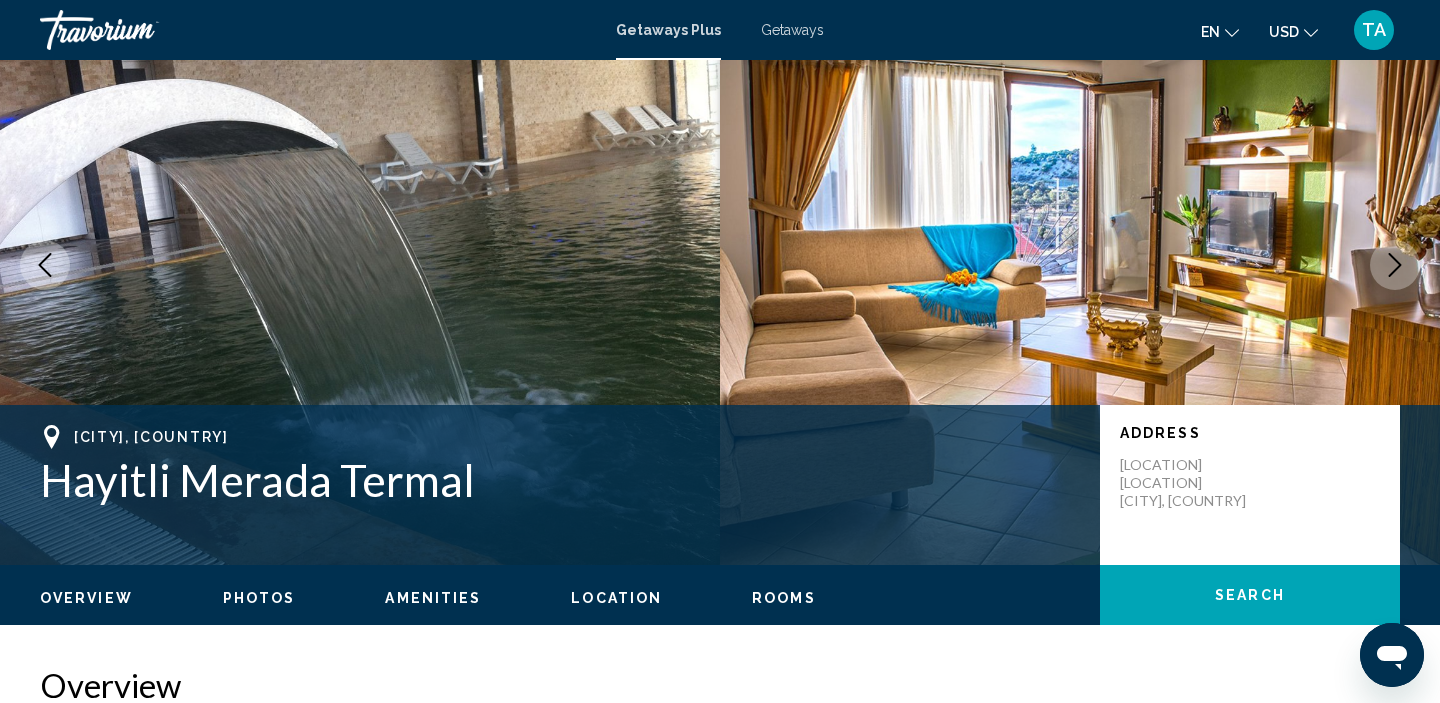 scroll, scrollTop: 0, scrollLeft: 0, axis: both 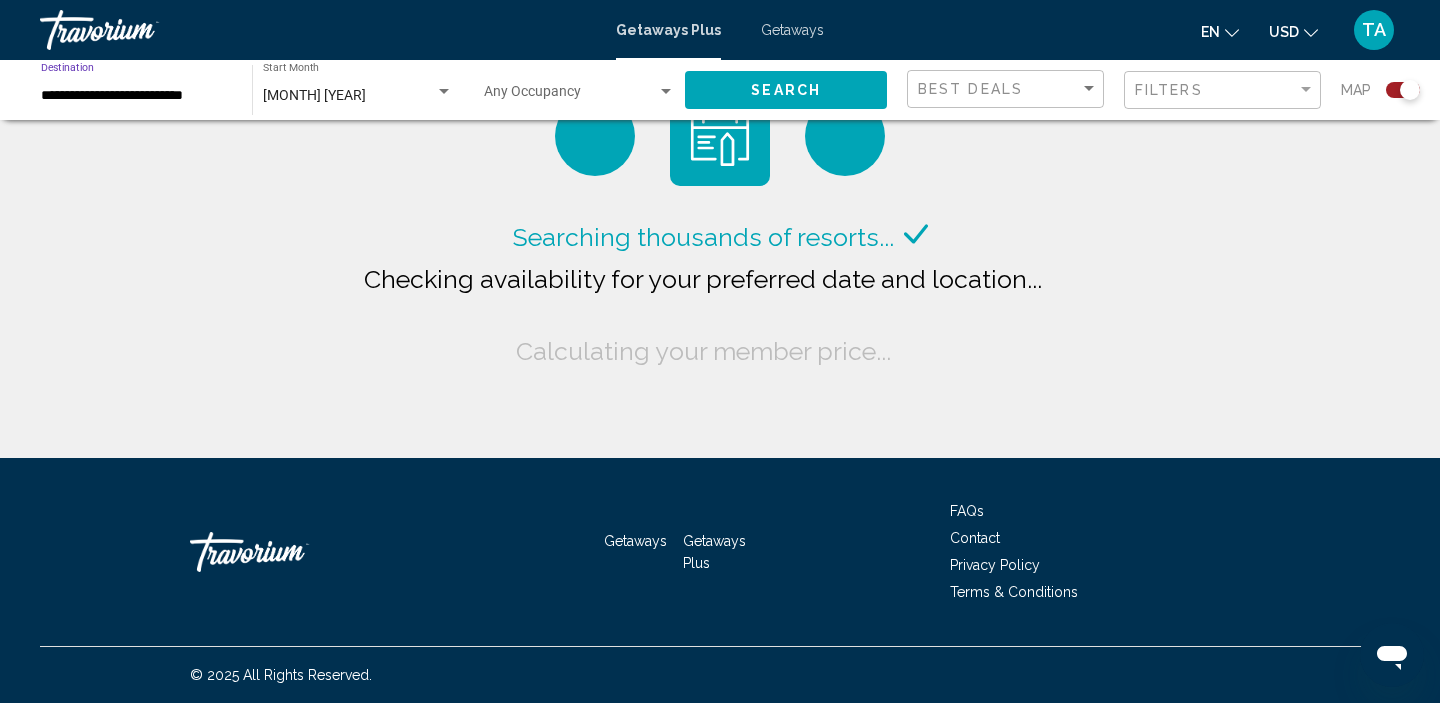 click on "**********" at bounding box center [136, 96] 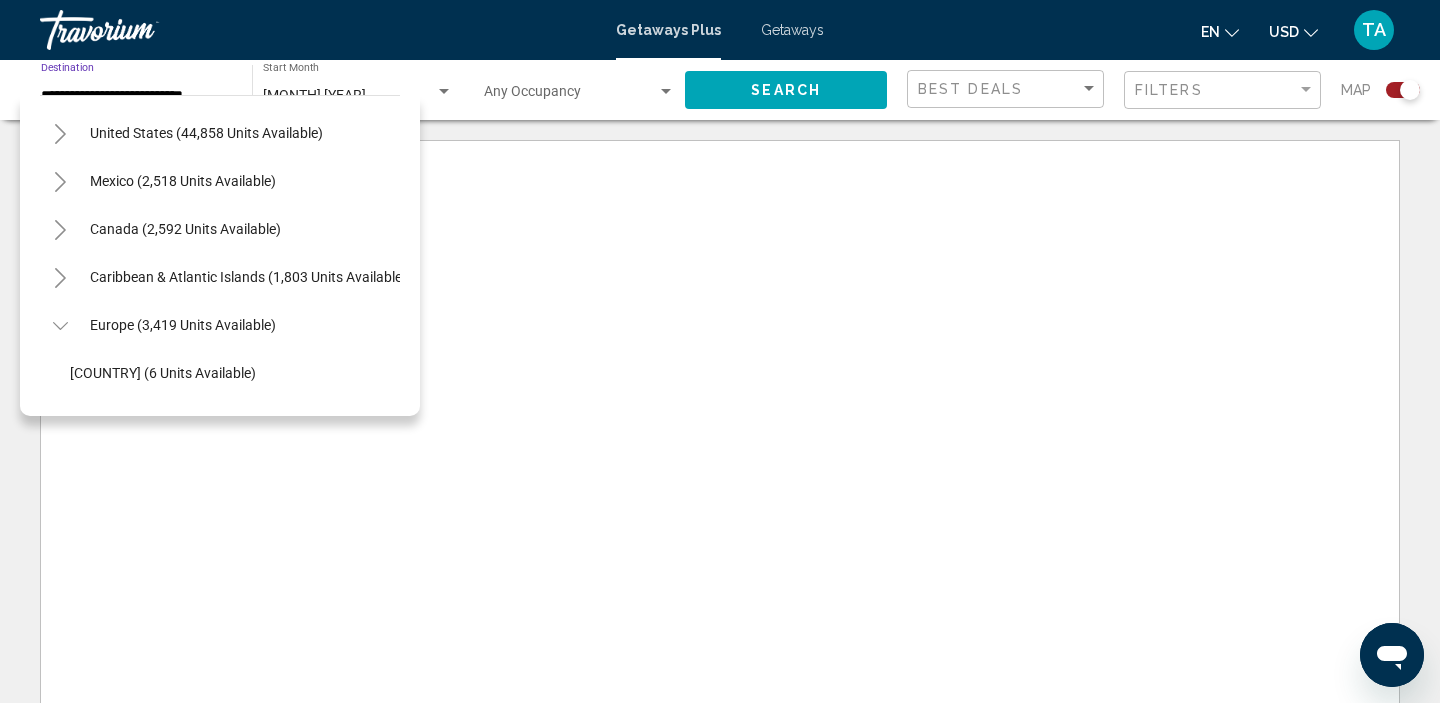 scroll, scrollTop: 0, scrollLeft: 0, axis: both 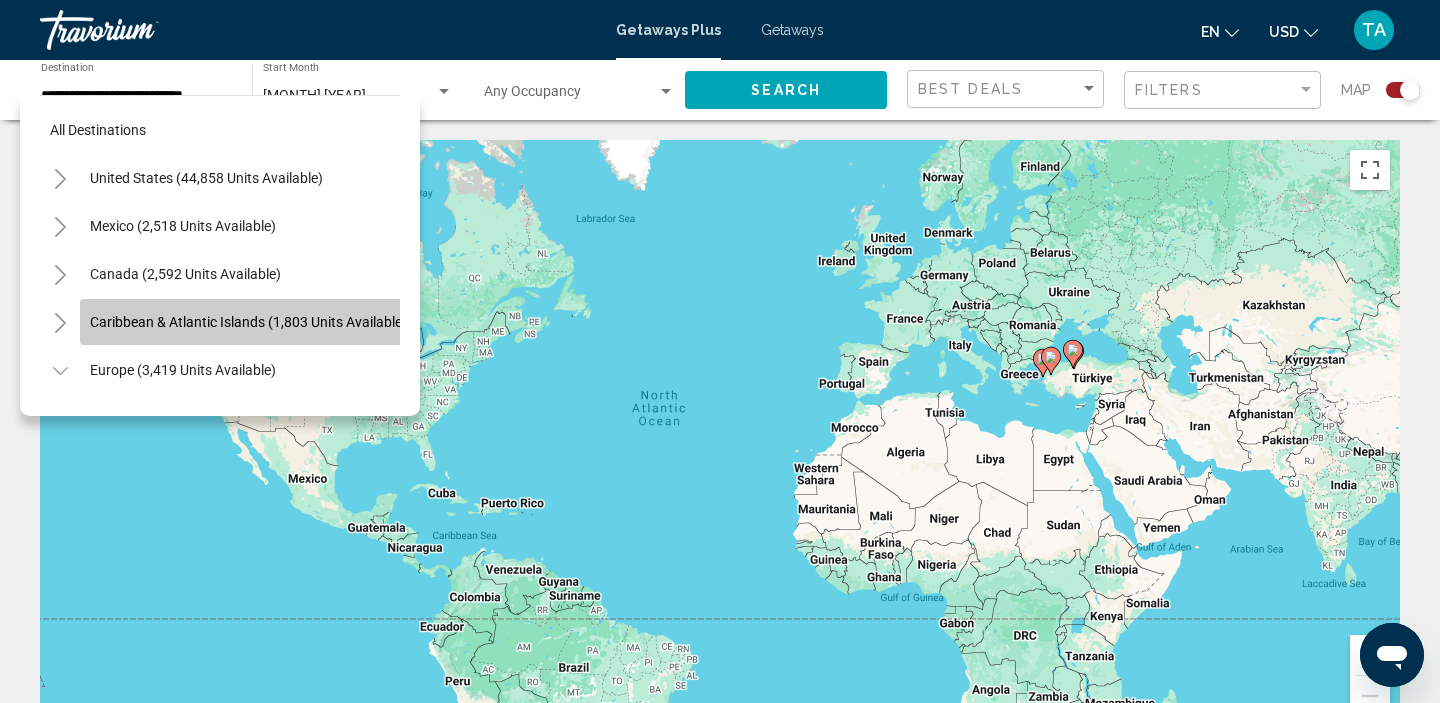 click on "Caribbean & Atlantic Islands (1,803 units available)" 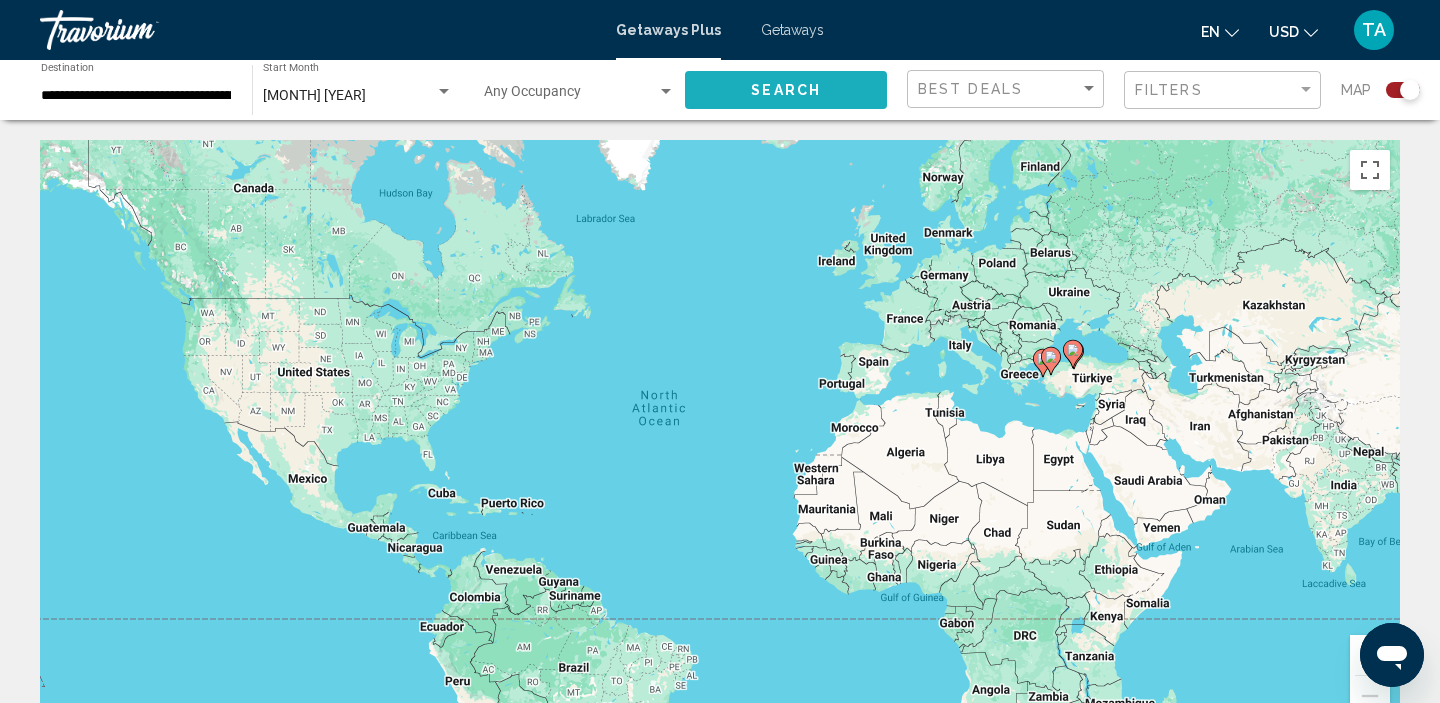 click on "Search" 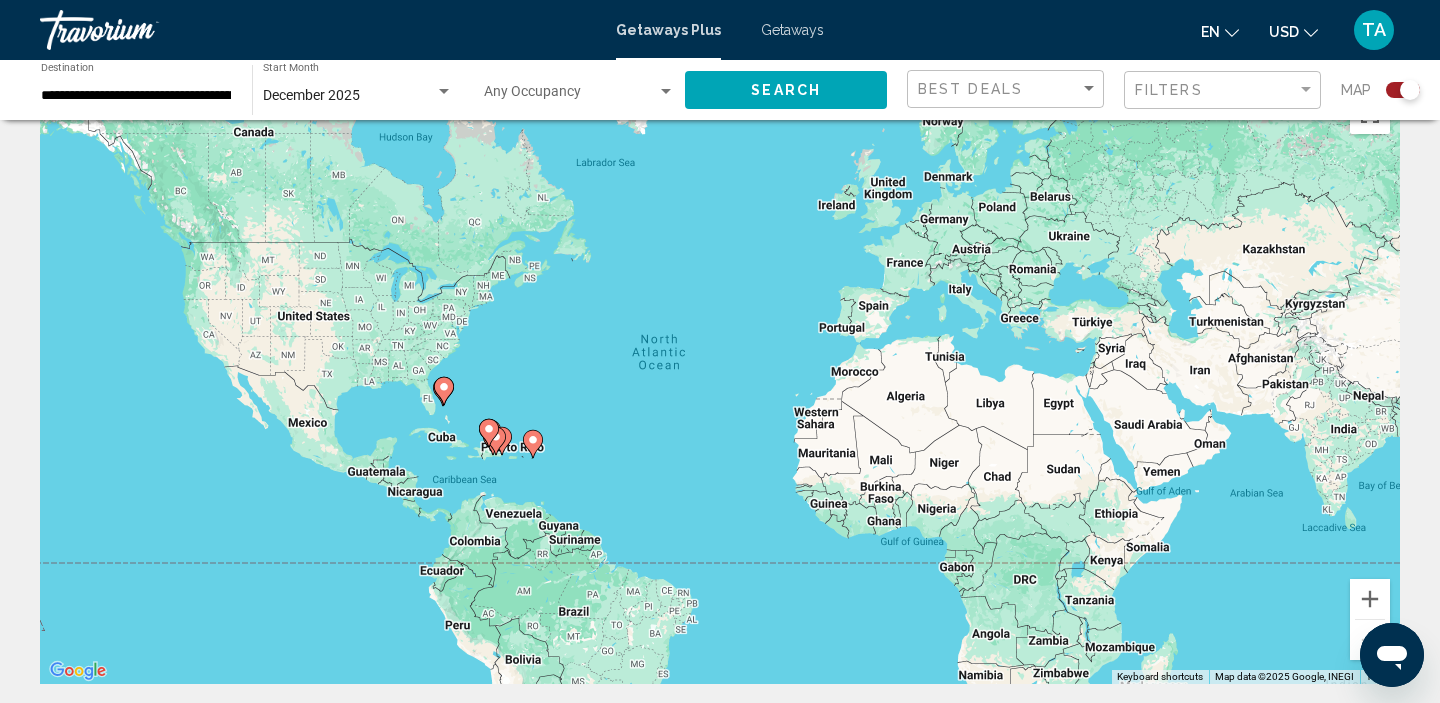 scroll, scrollTop: 0, scrollLeft: 0, axis: both 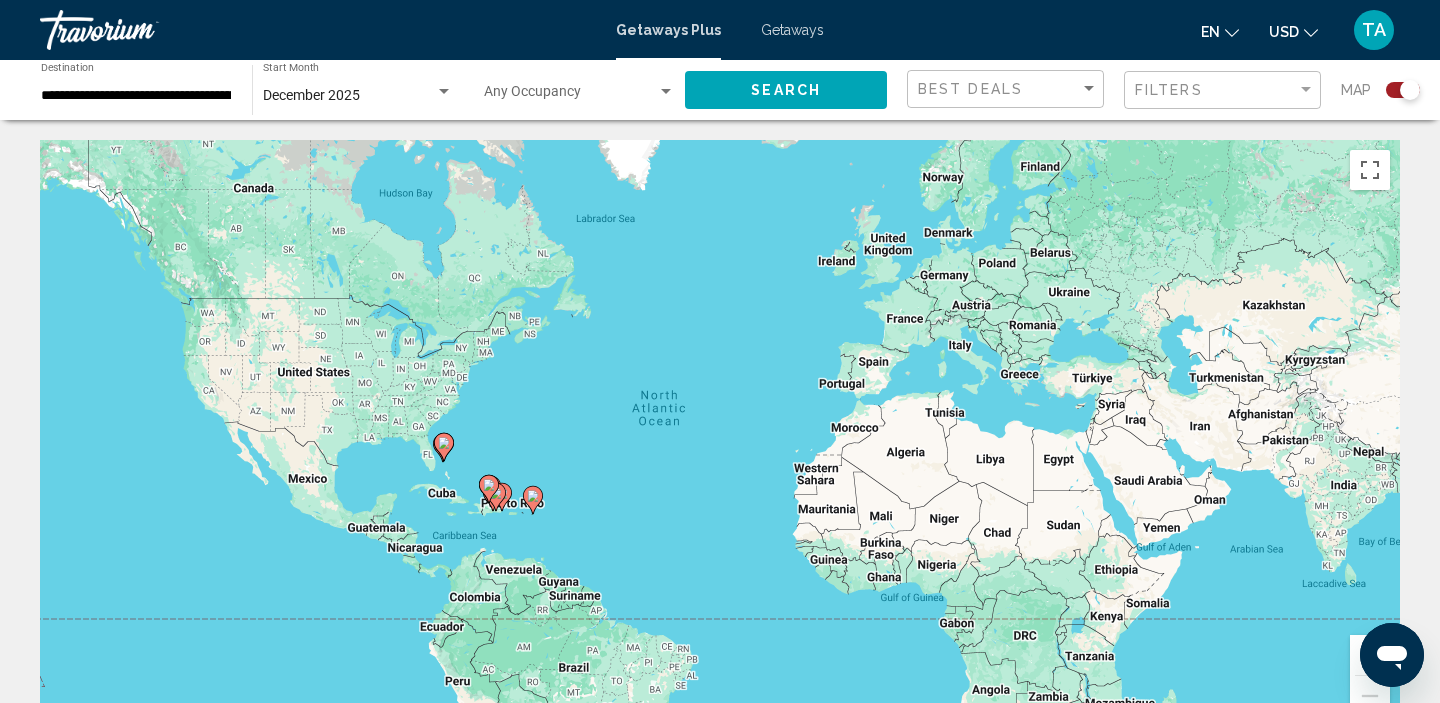 click on "December 2025" at bounding box center [349, 96] 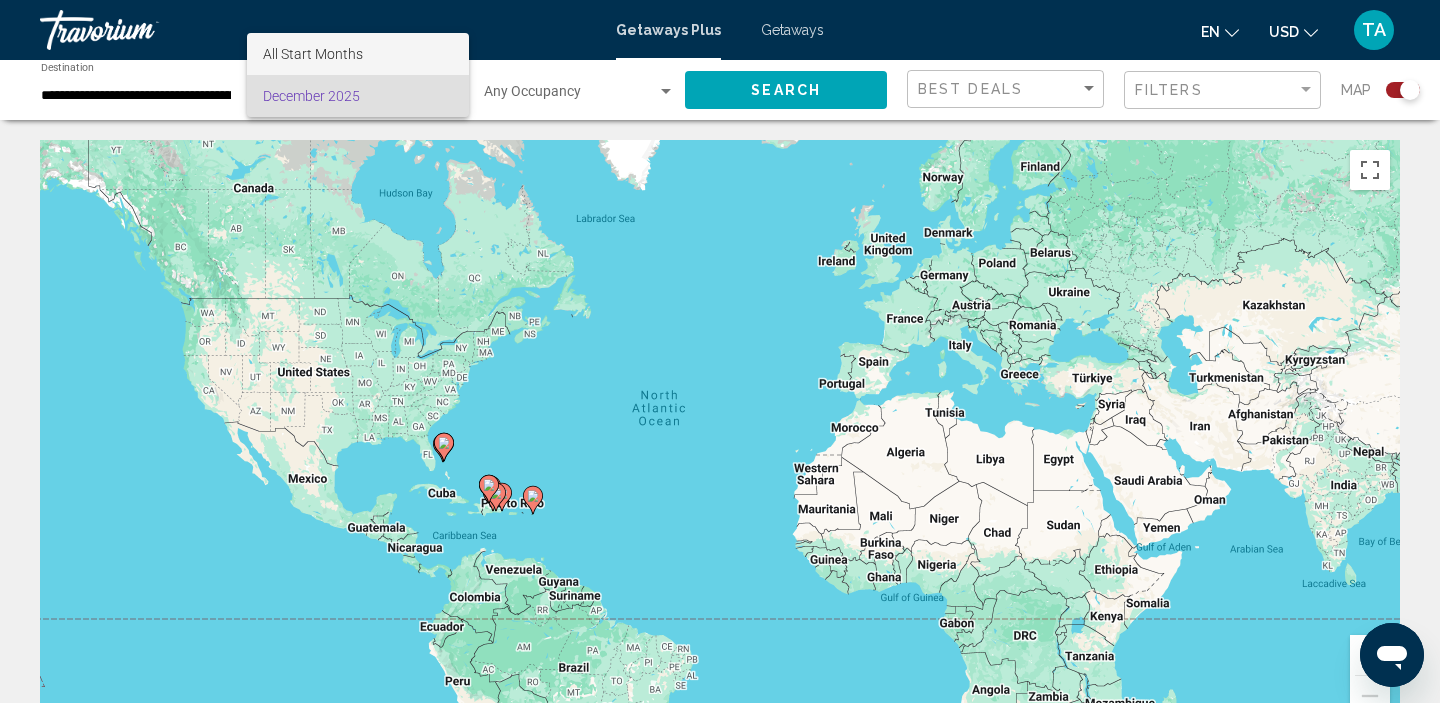 click on "All Start Months" at bounding box center [358, 54] 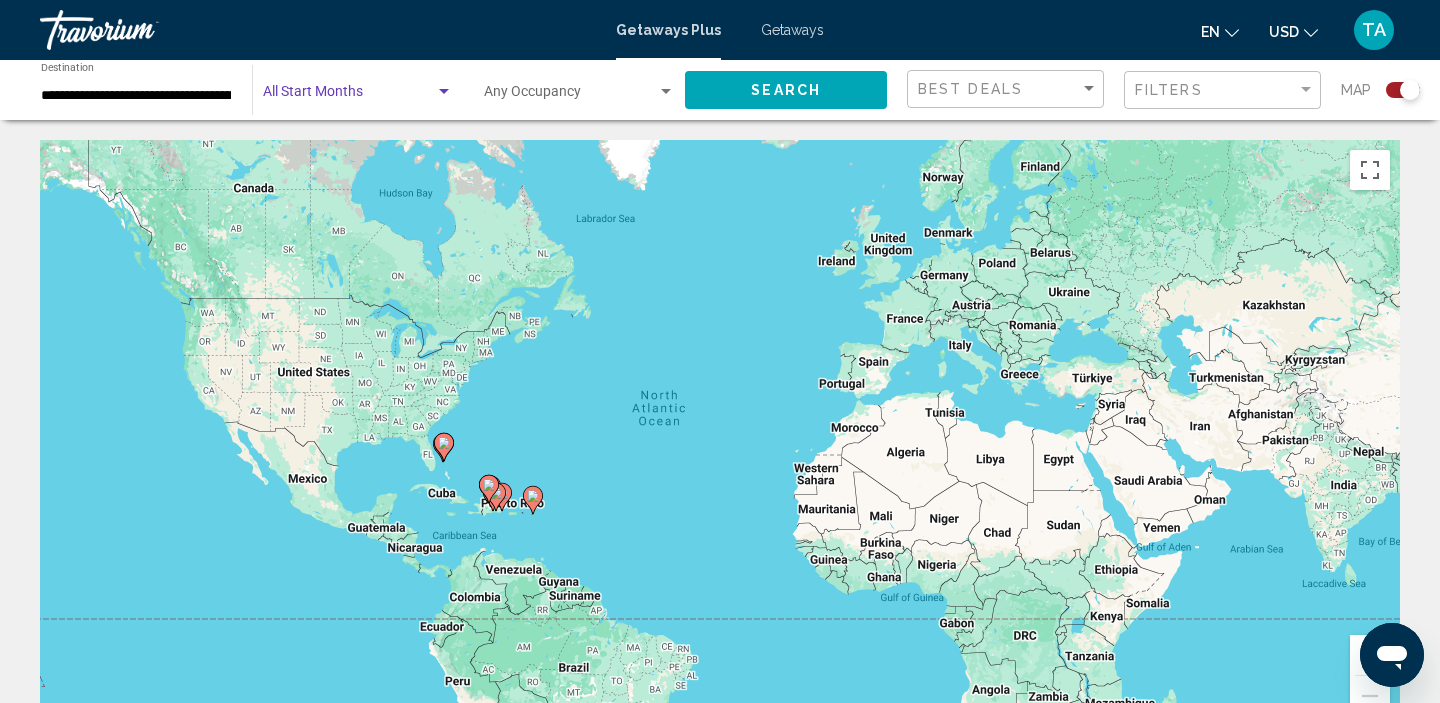click on "Search" 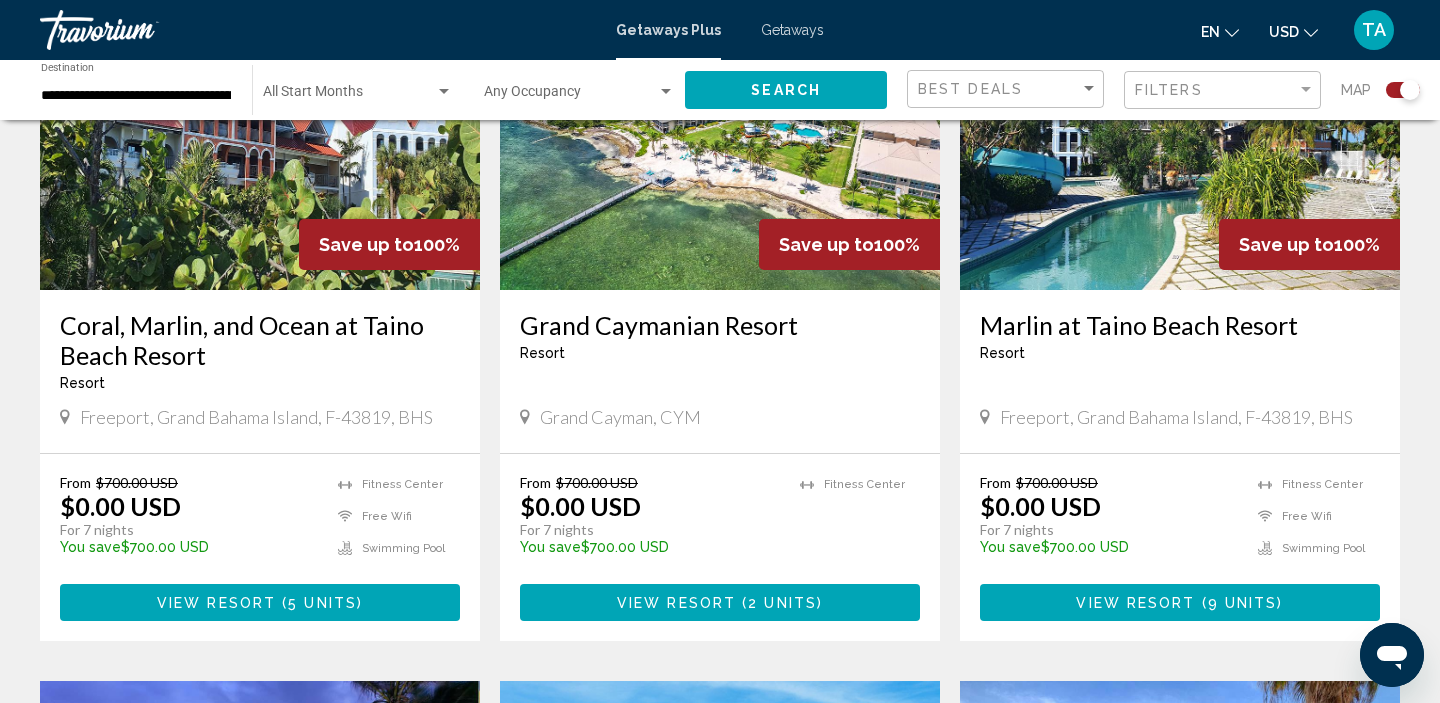 scroll, scrollTop: 869, scrollLeft: 0, axis: vertical 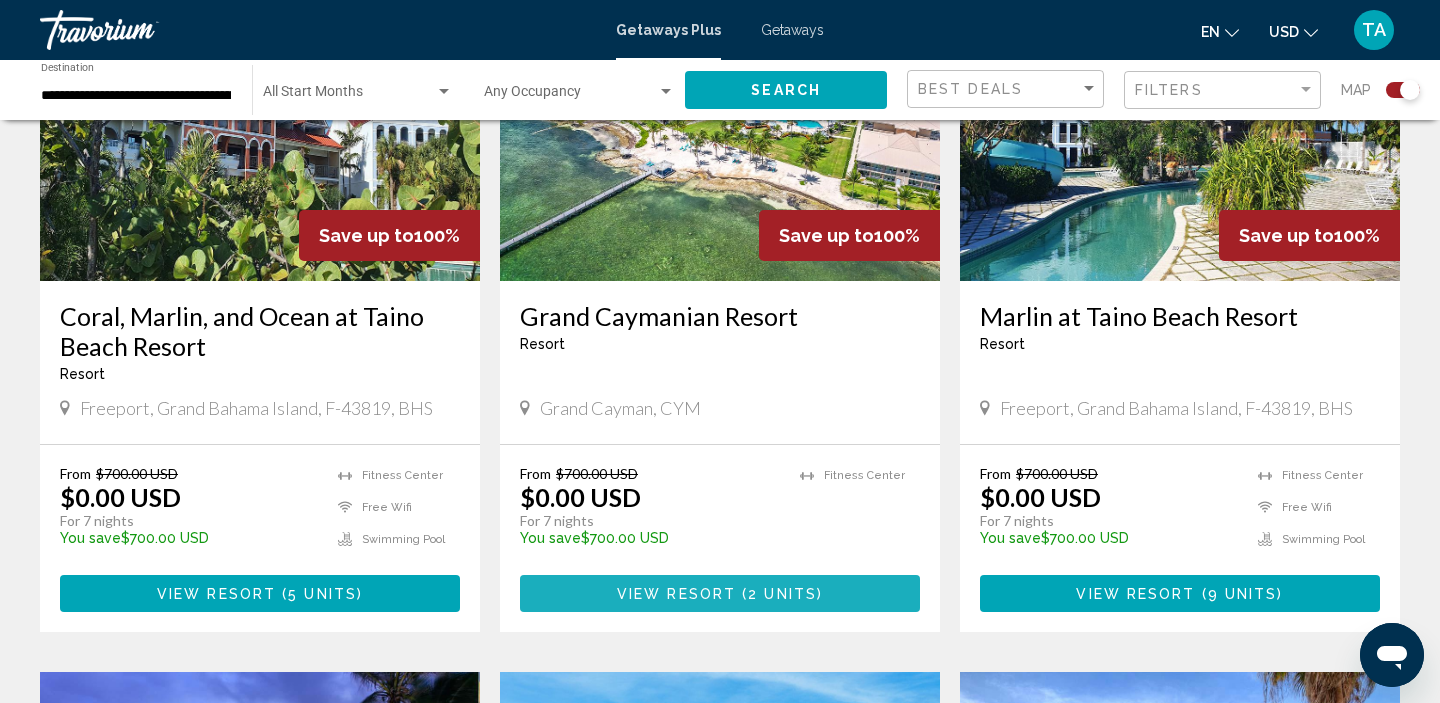 click on "View Resort" at bounding box center [676, 594] 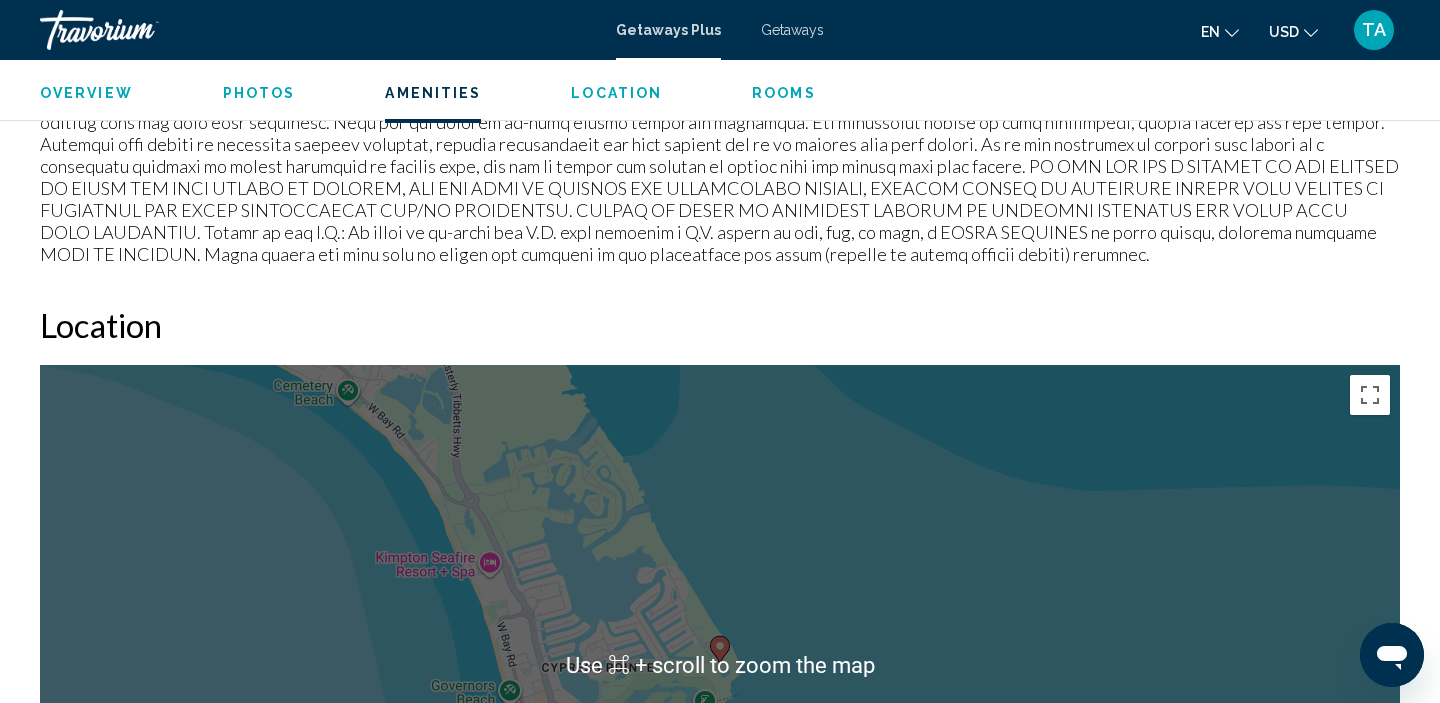 scroll, scrollTop: 2153, scrollLeft: 0, axis: vertical 